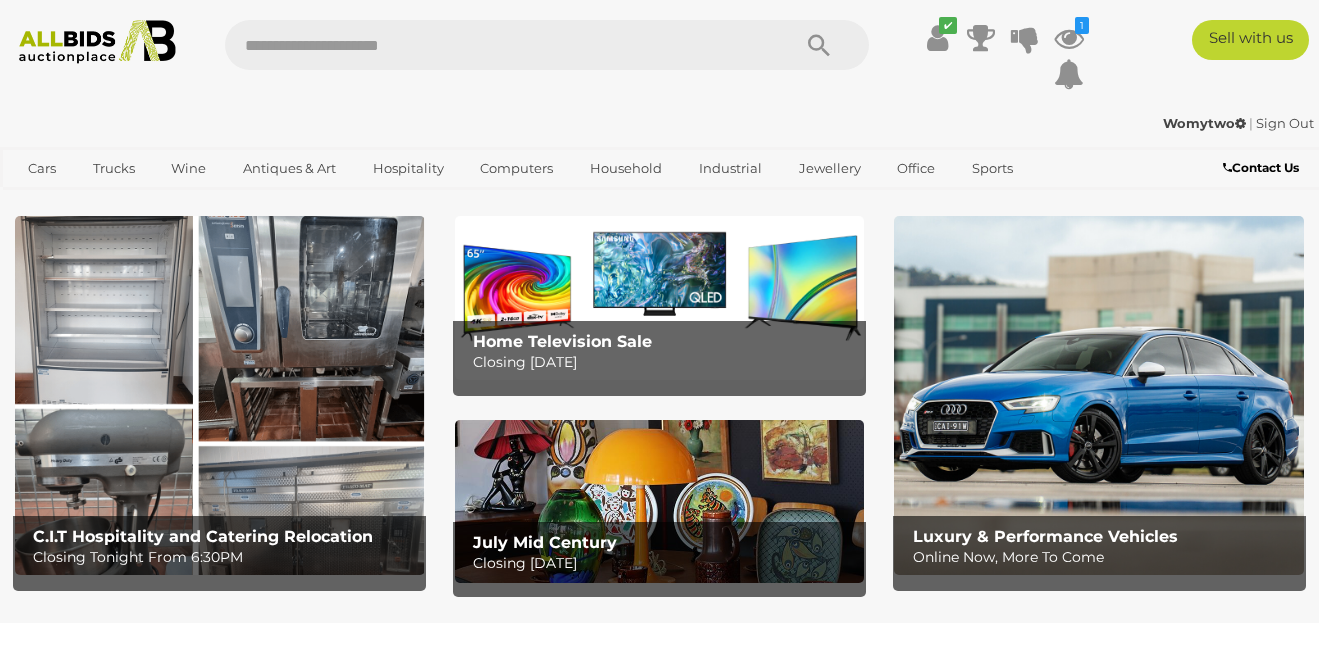scroll, scrollTop: 0, scrollLeft: 0, axis: both 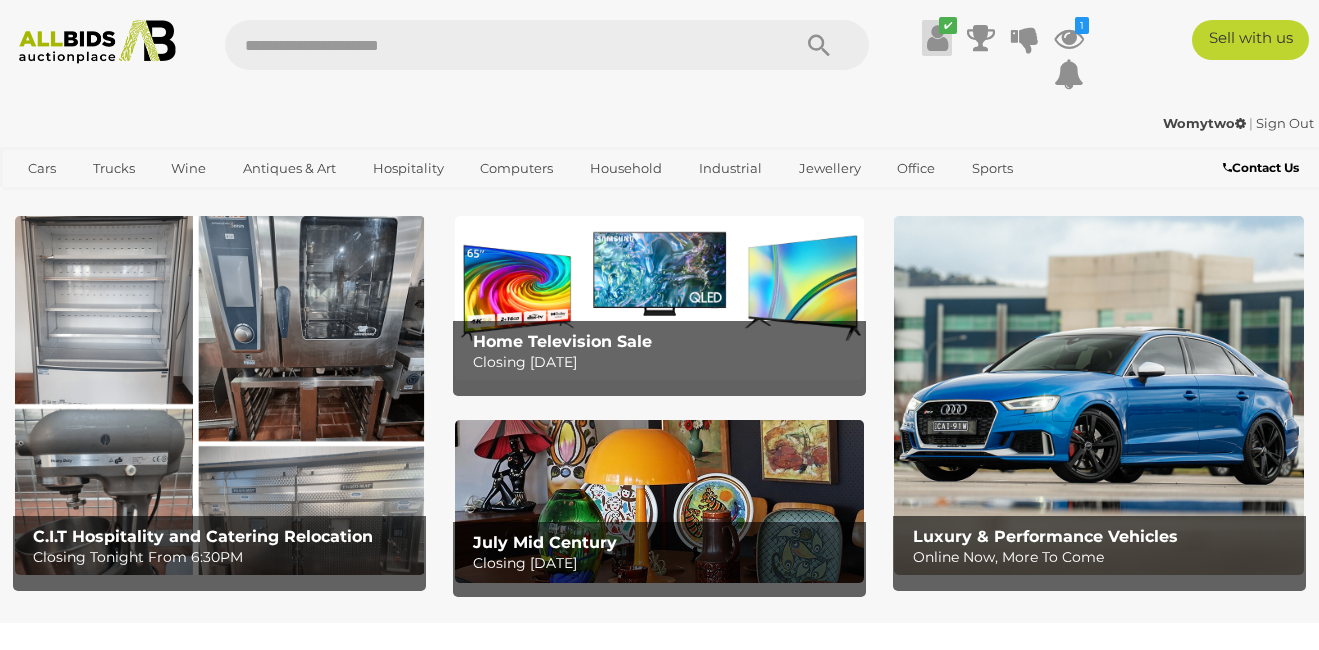 click at bounding box center [937, 38] 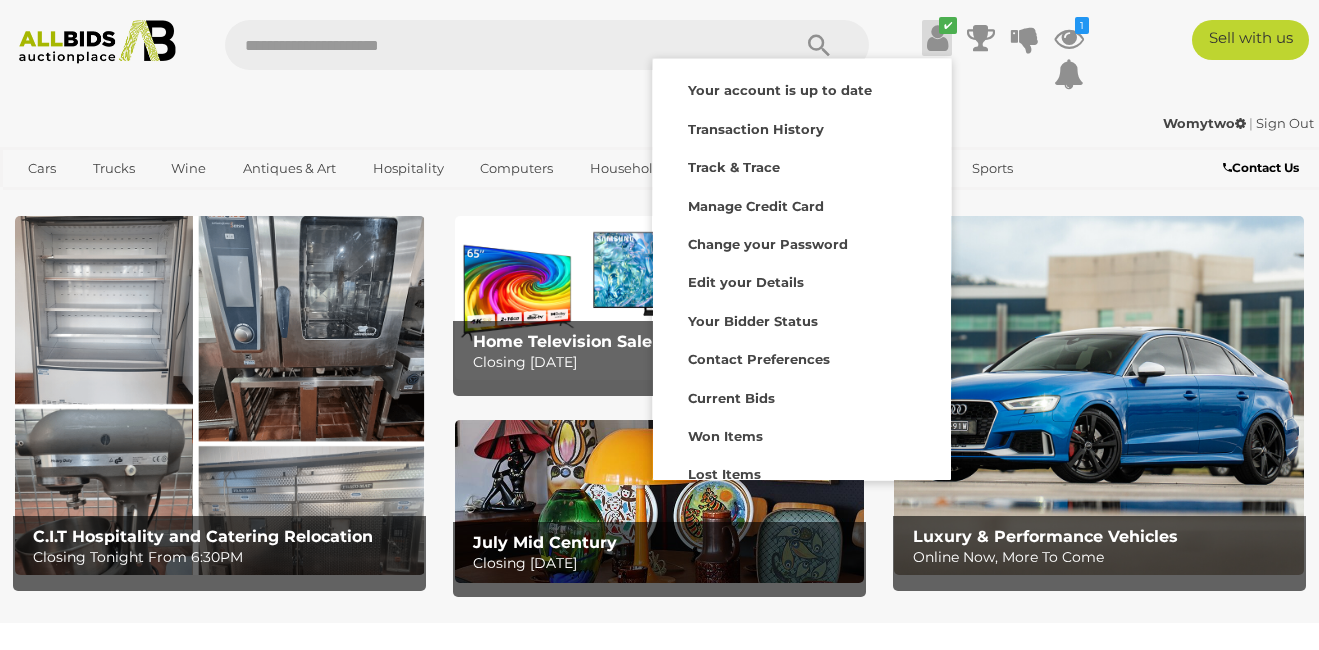click at bounding box center [937, 38] 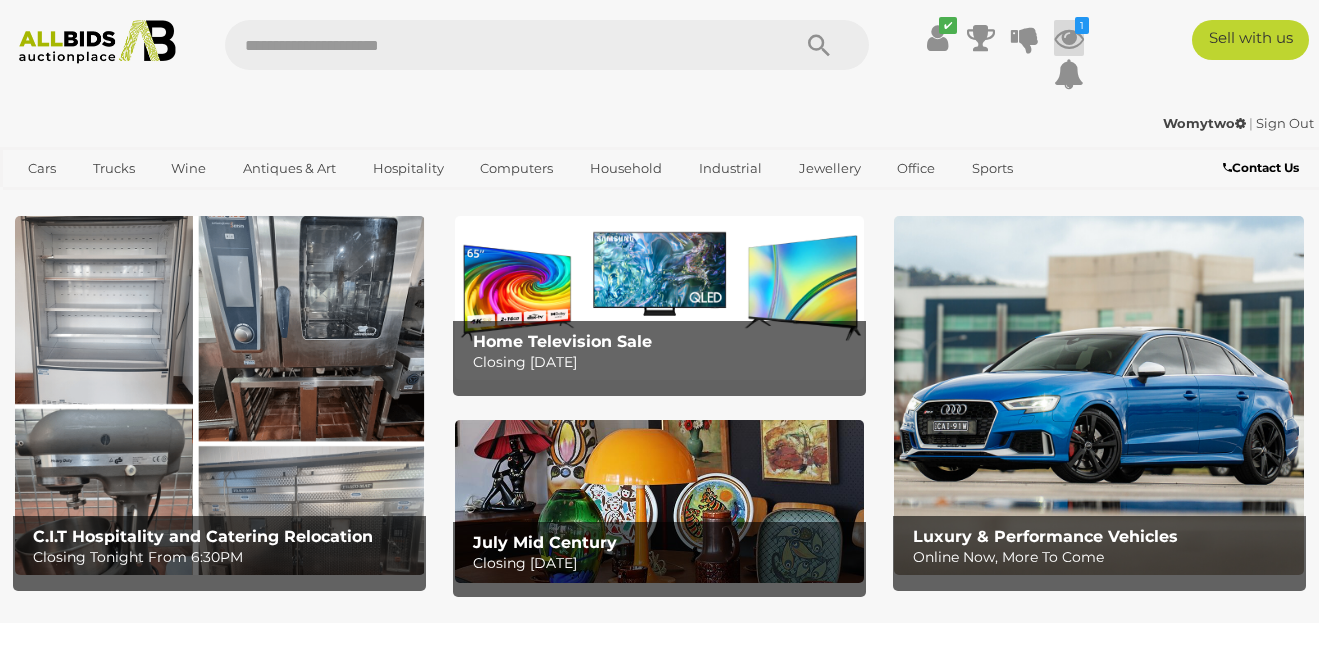 click at bounding box center [1069, 38] 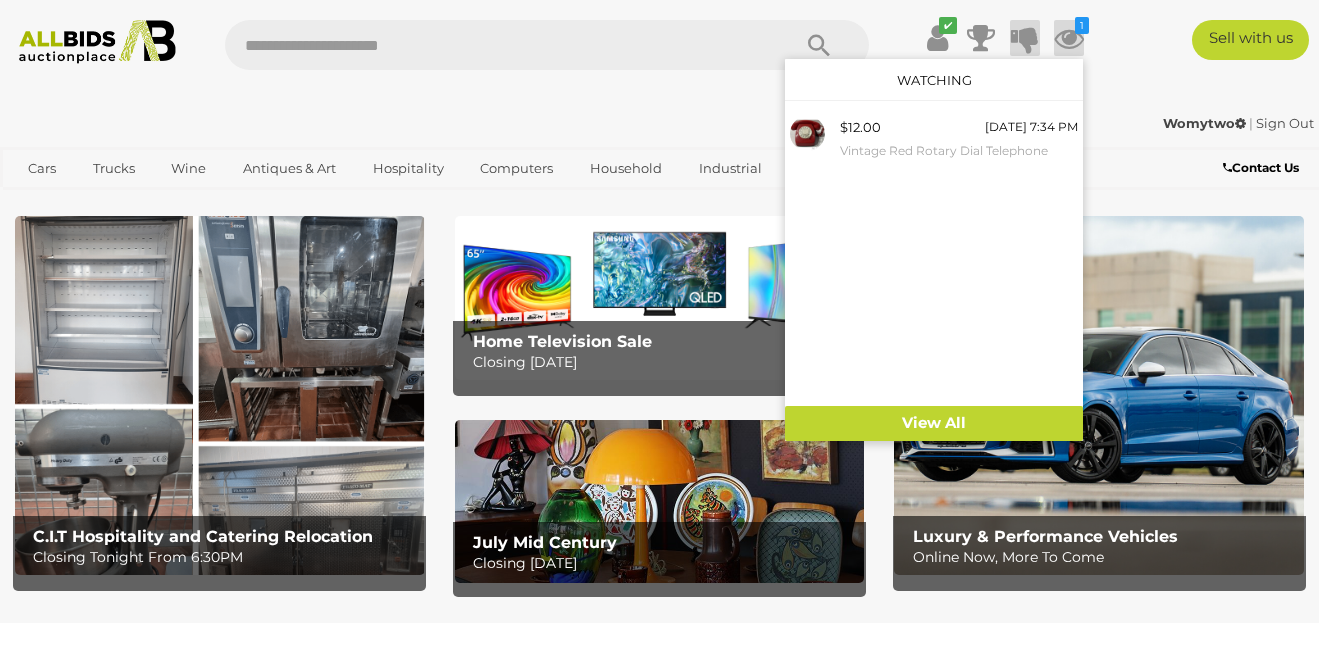 click at bounding box center [1025, 38] 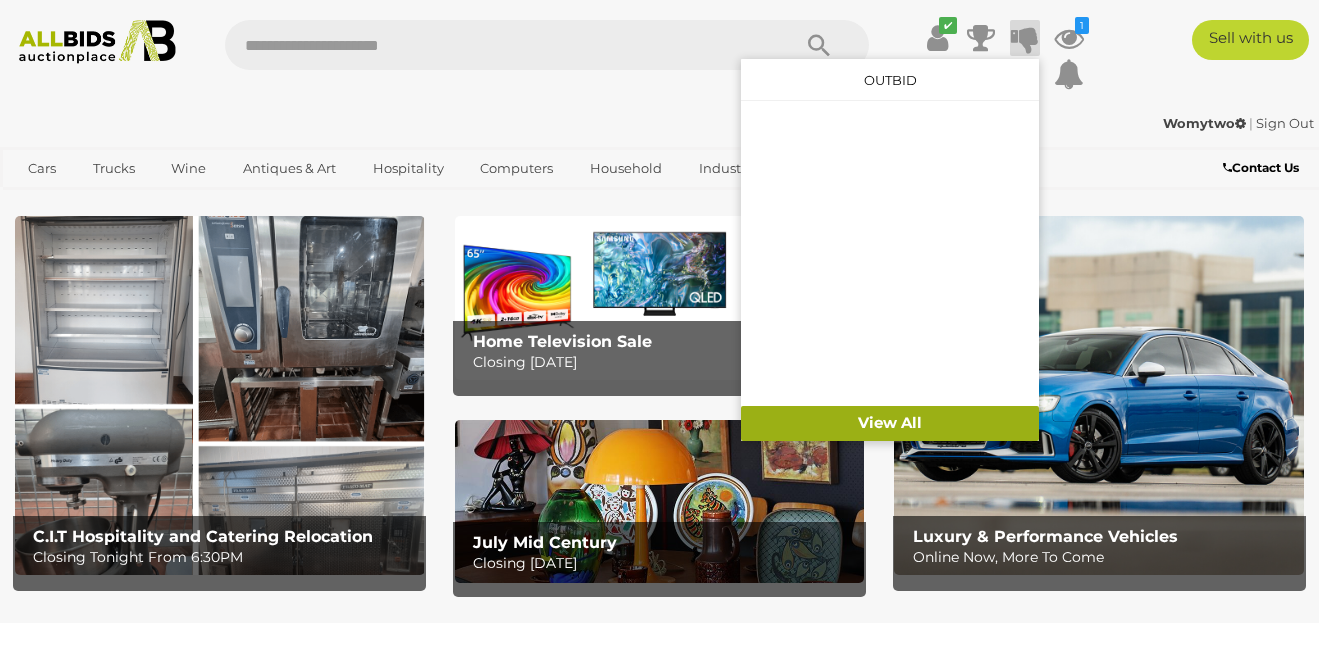 click on "View All" at bounding box center [890, 423] 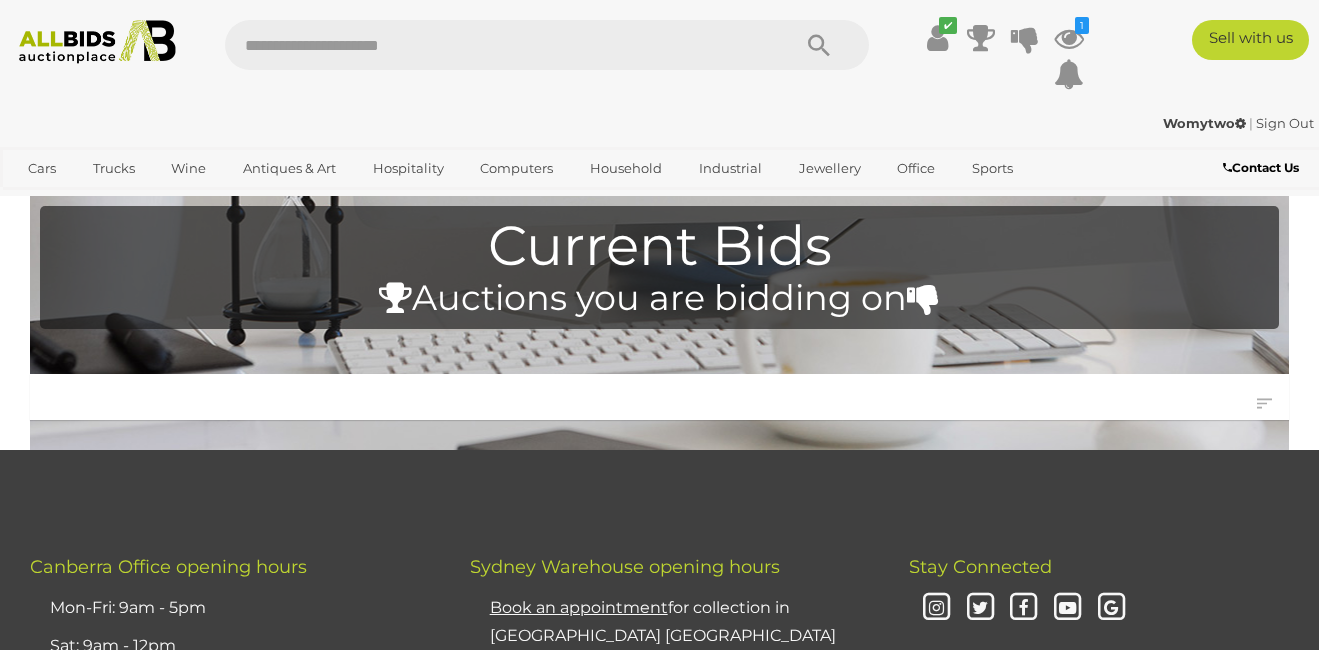 scroll, scrollTop: 0, scrollLeft: 0, axis: both 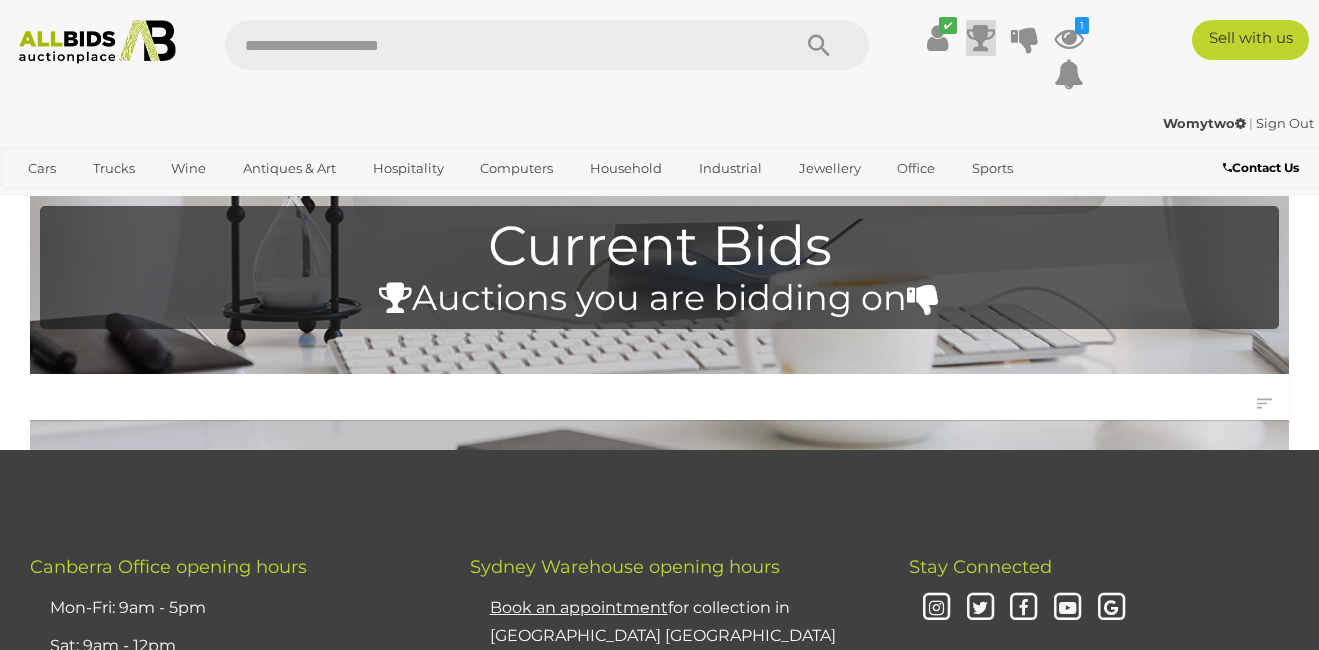 click at bounding box center (981, 38) 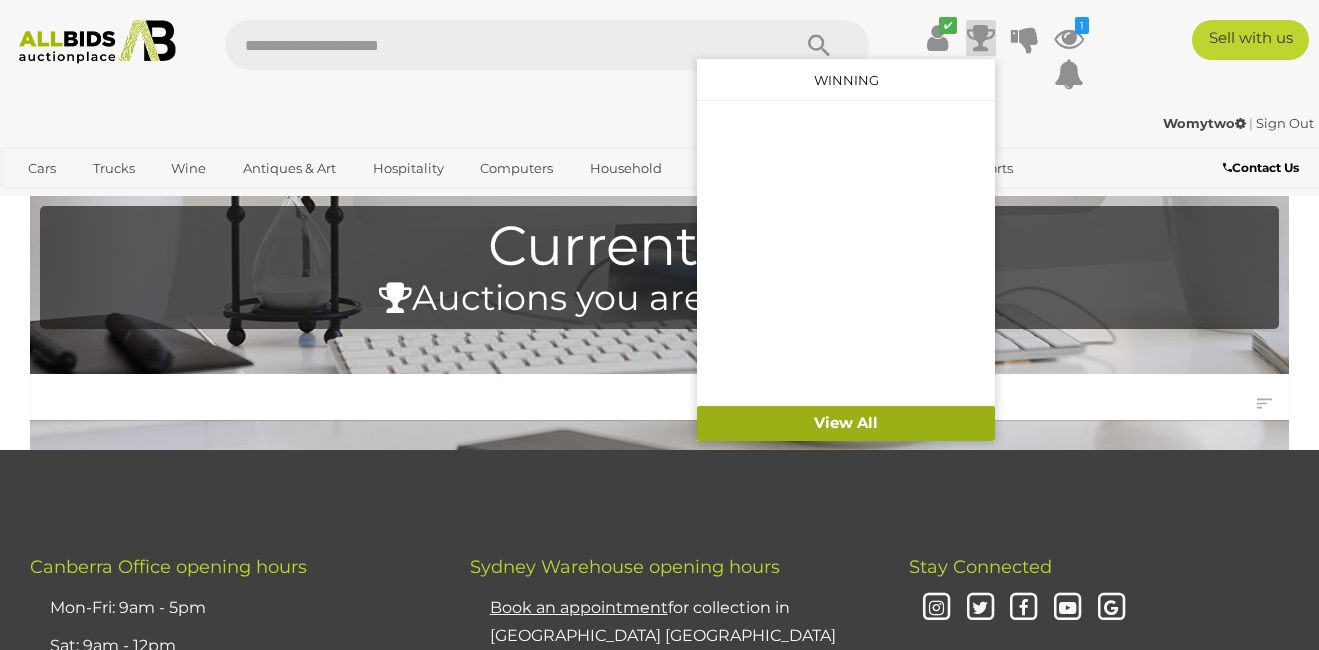 click on "View All" at bounding box center [846, 423] 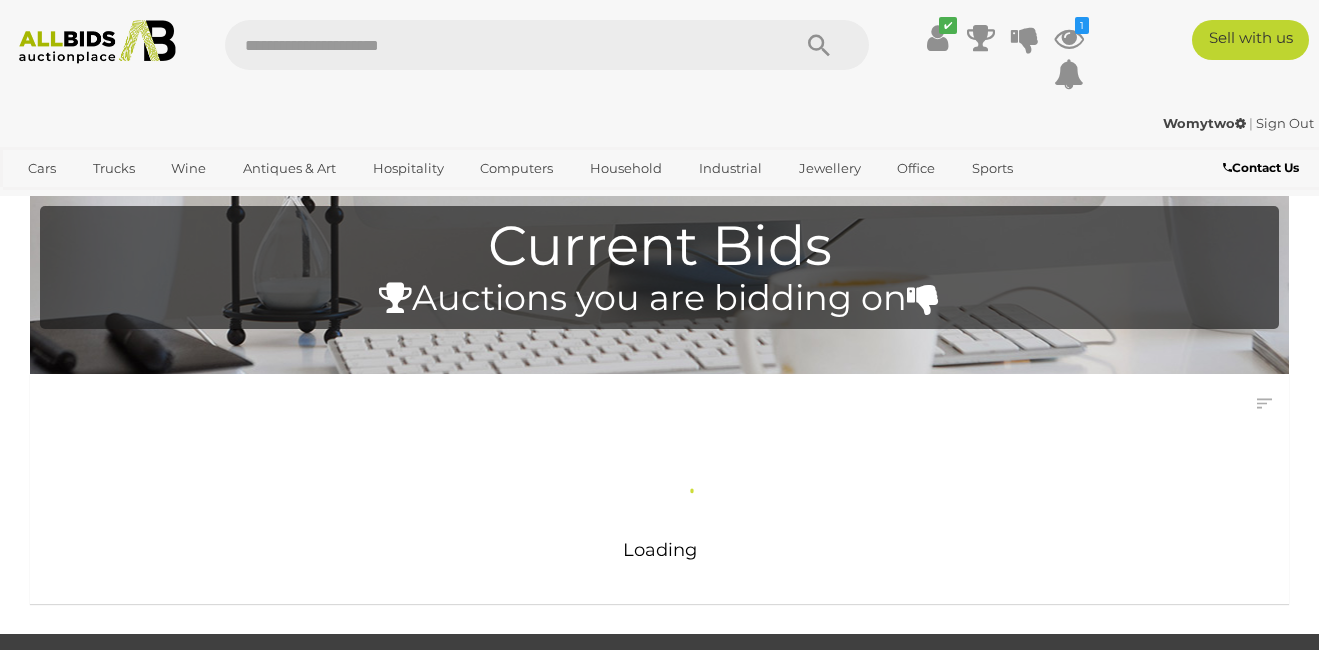 scroll, scrollTop: 0, scrollLeft: 0, axis: both 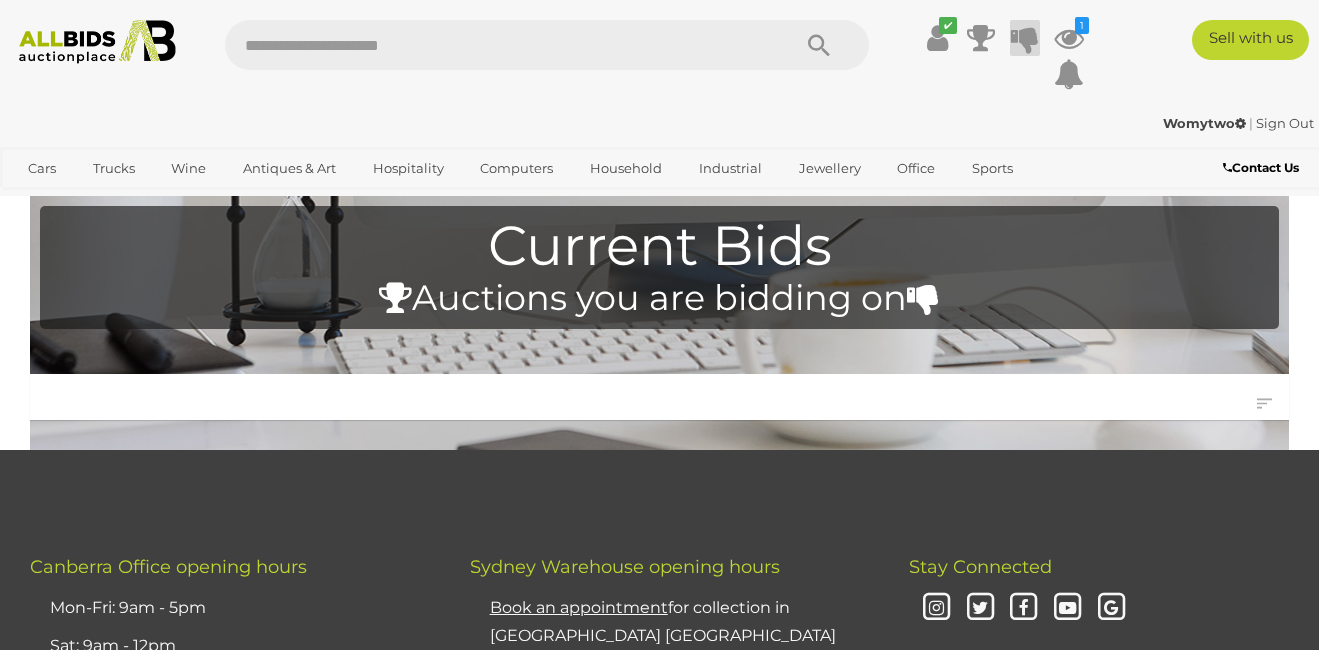 click at bounding box center (1025, 38) 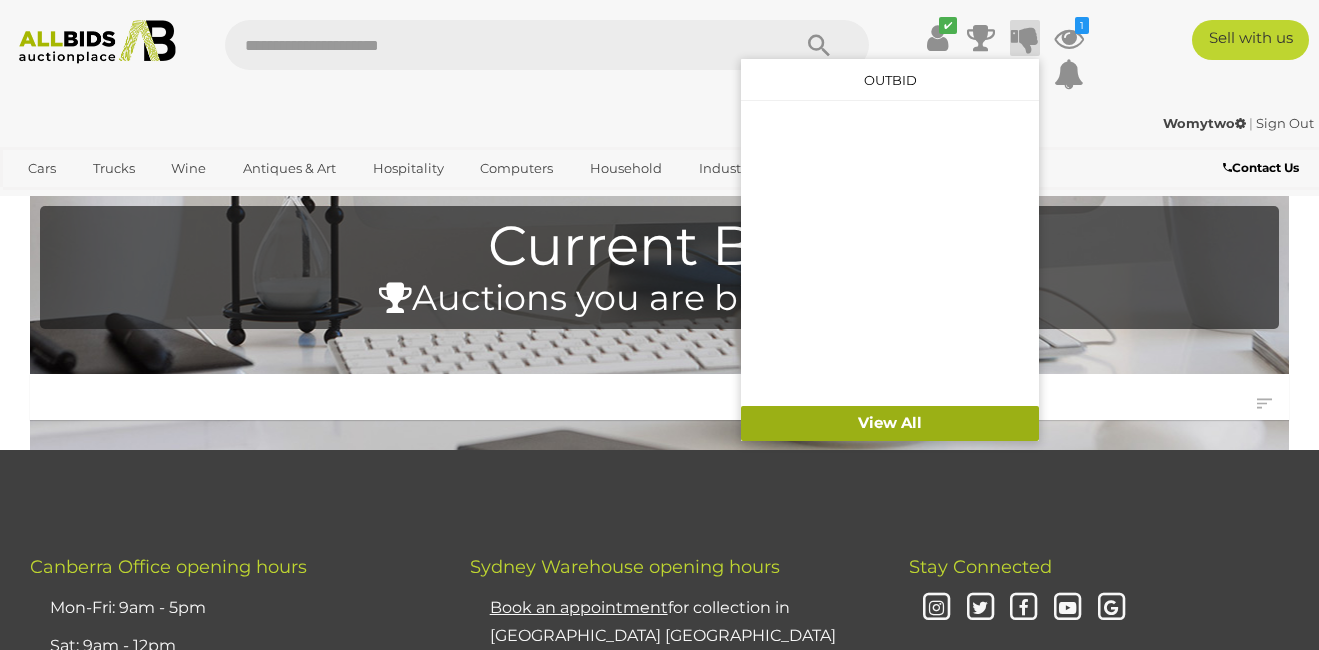 click on "View All" at bounding box center (890, 423) 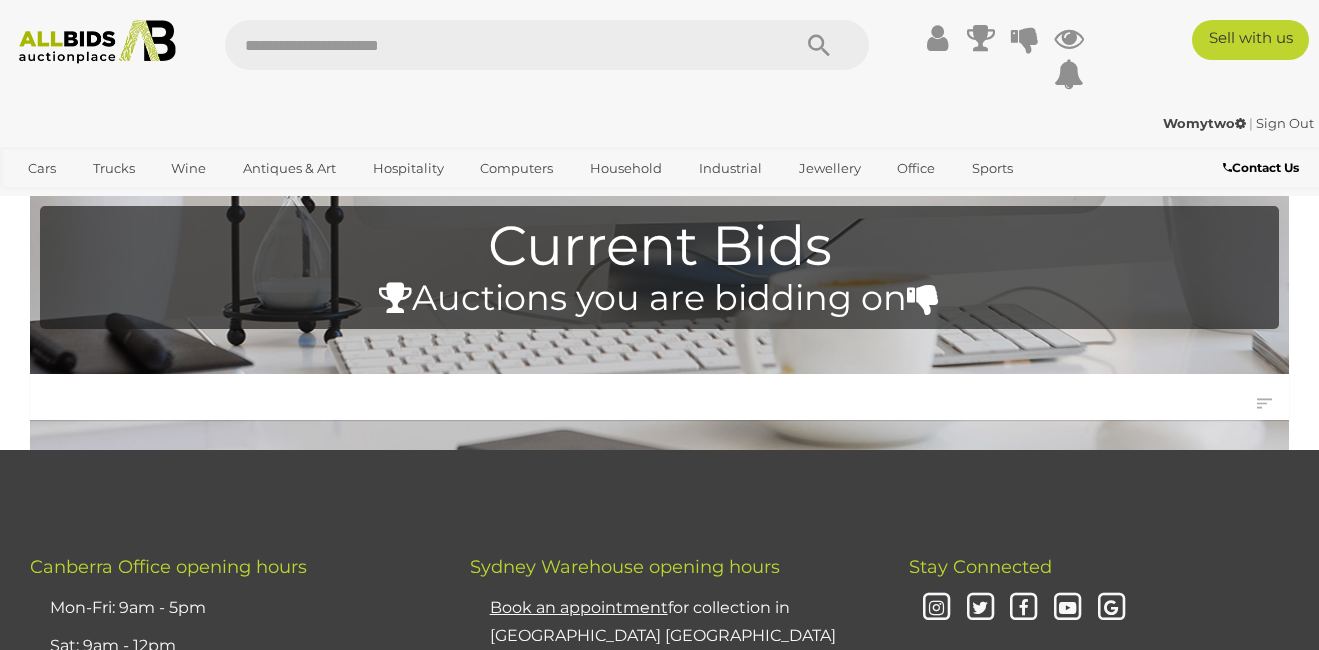 scroll, scrollTop: 0, scrollLeft: 0, axis: both 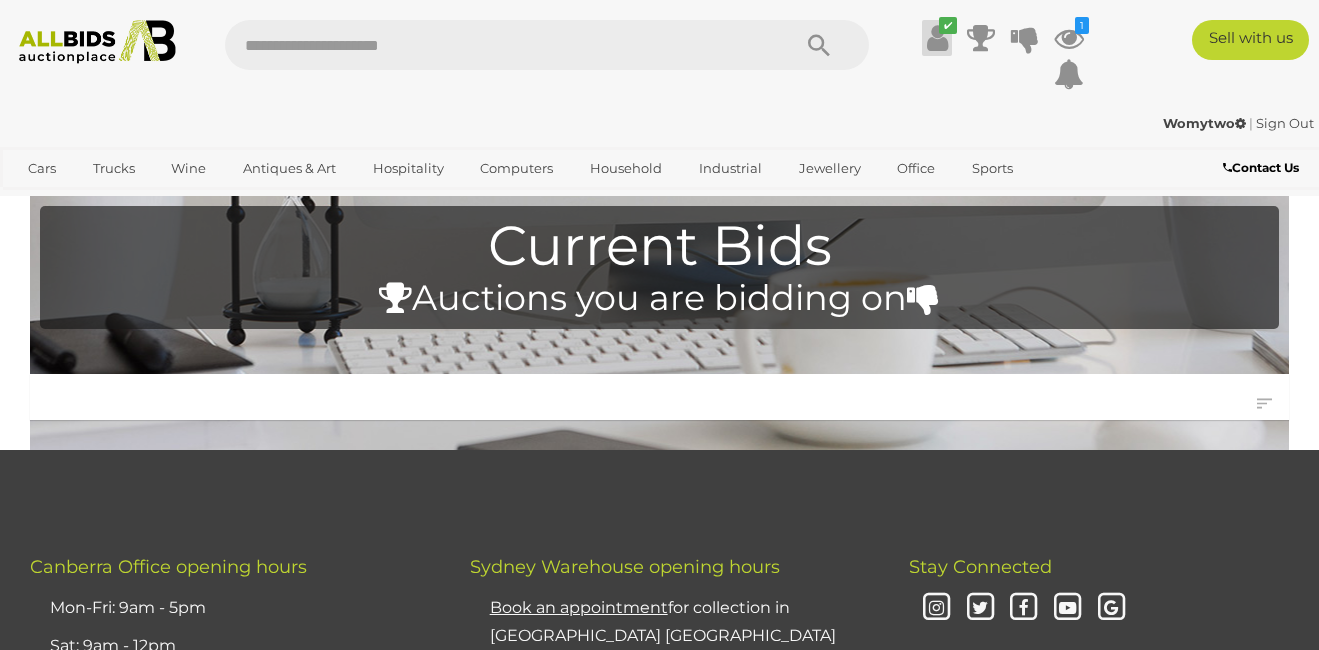 click at bounding box center [937, 38] 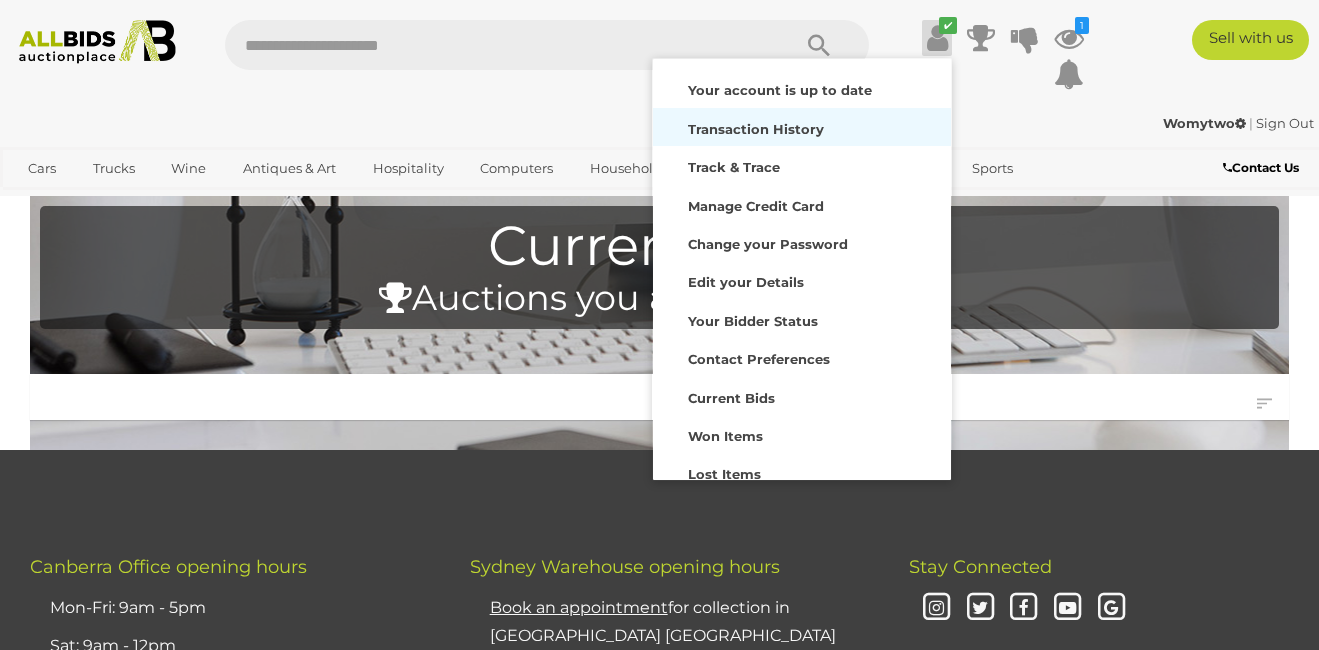 click on "Transaction History" at bounding box center [756, 129] 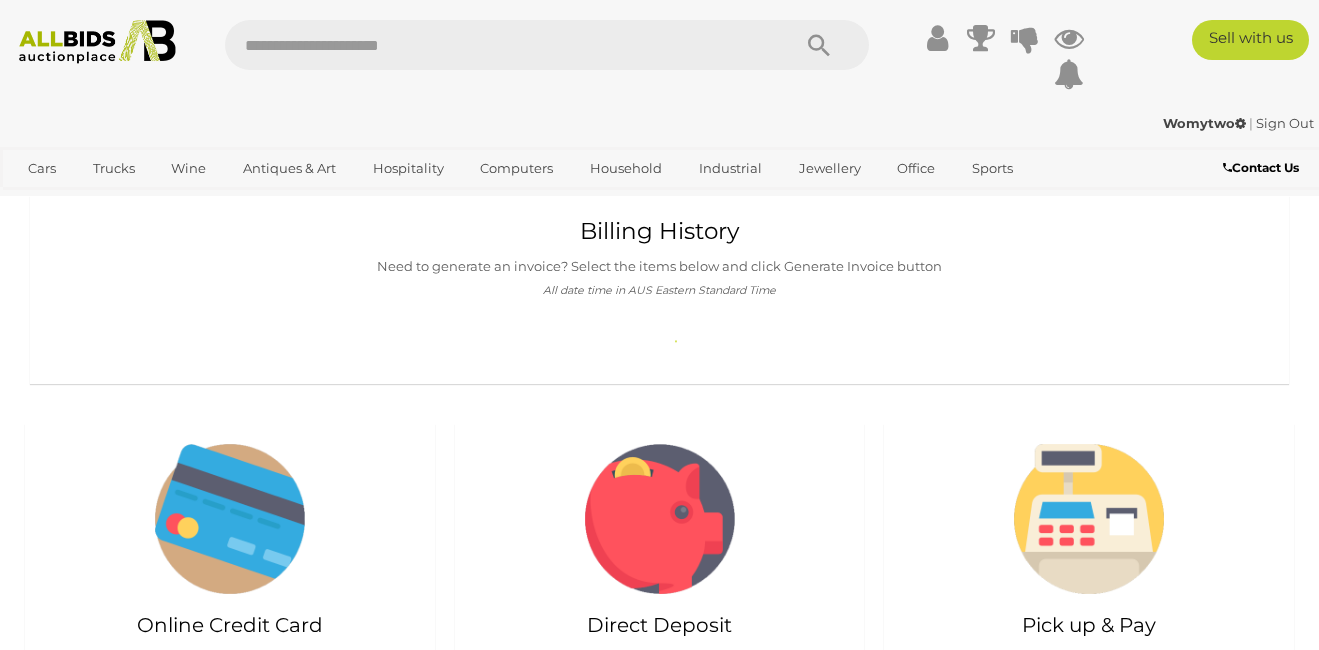 scroll, scrollTop: 0, scrollLeft: 0, axis: both 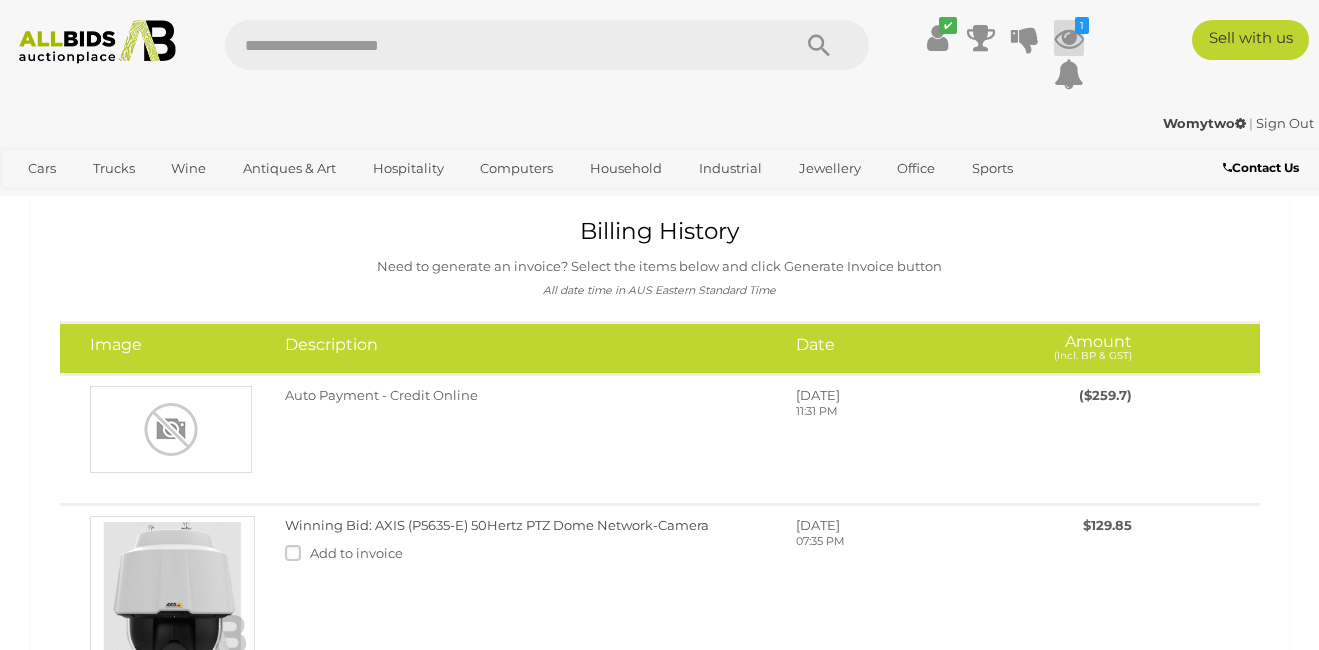 click at bounding box center [1069, 38] 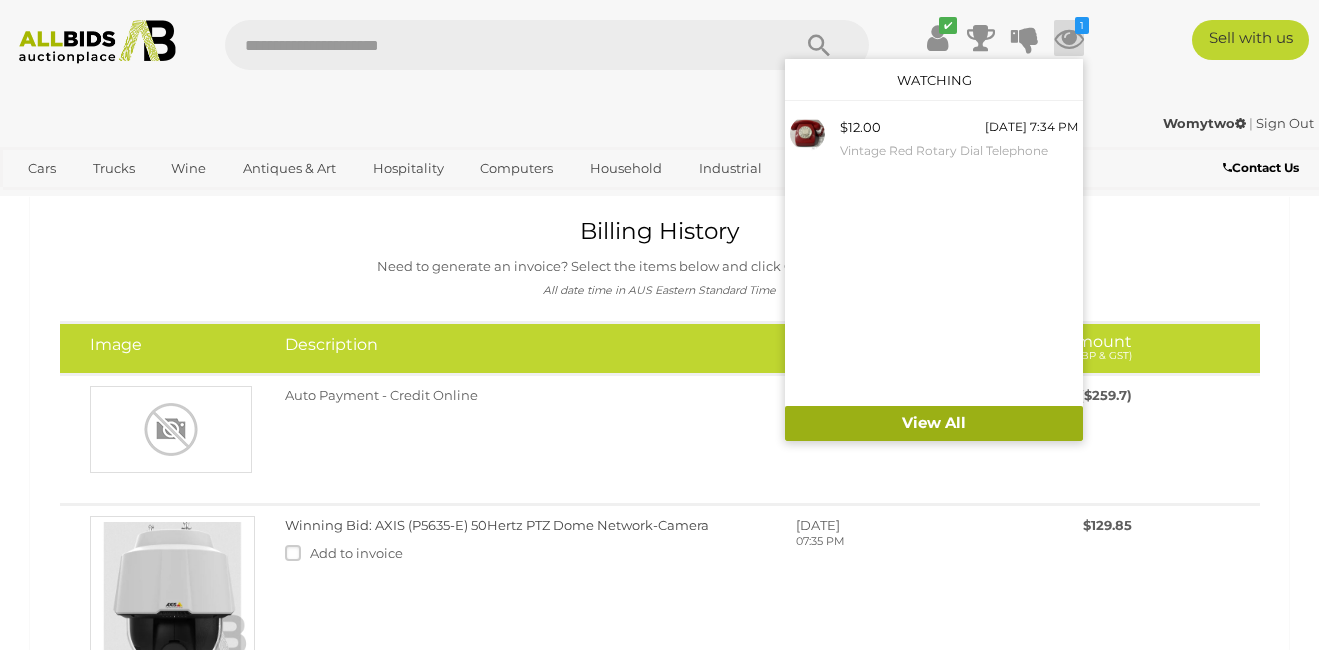 click on "View All" at bounding box center [934, 423] 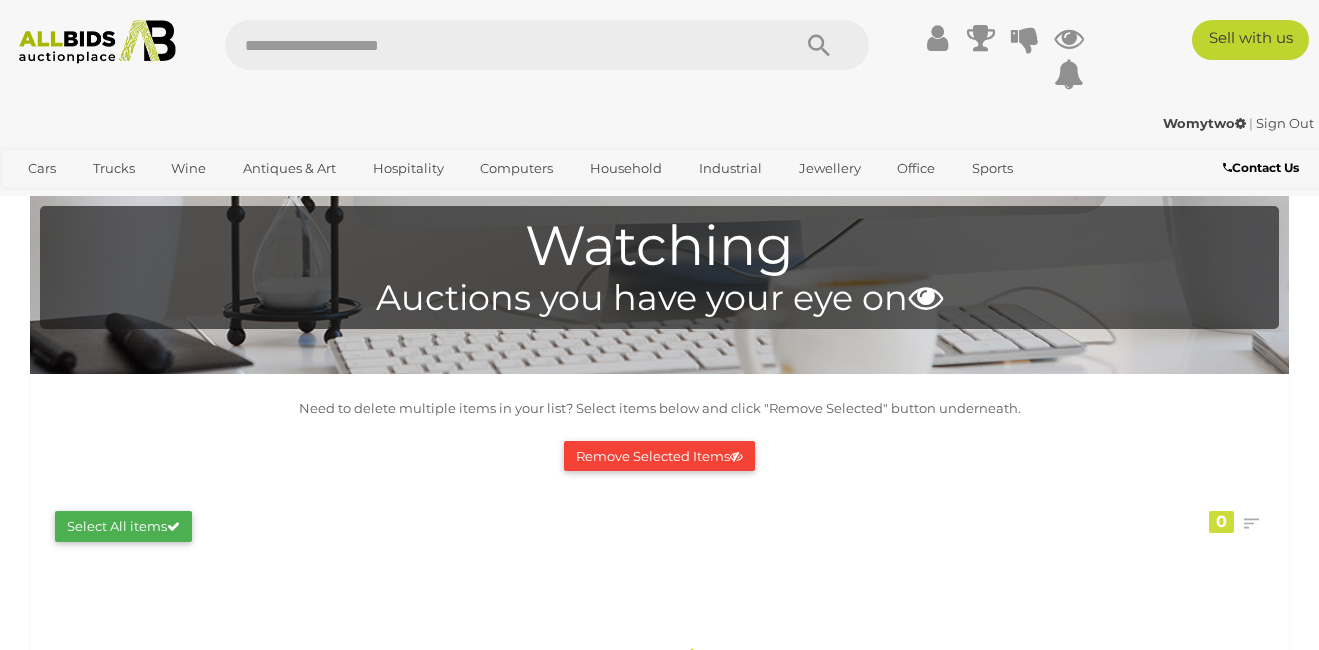 scroll, scrollTop: 0, scrollLeft: 0, axis: both 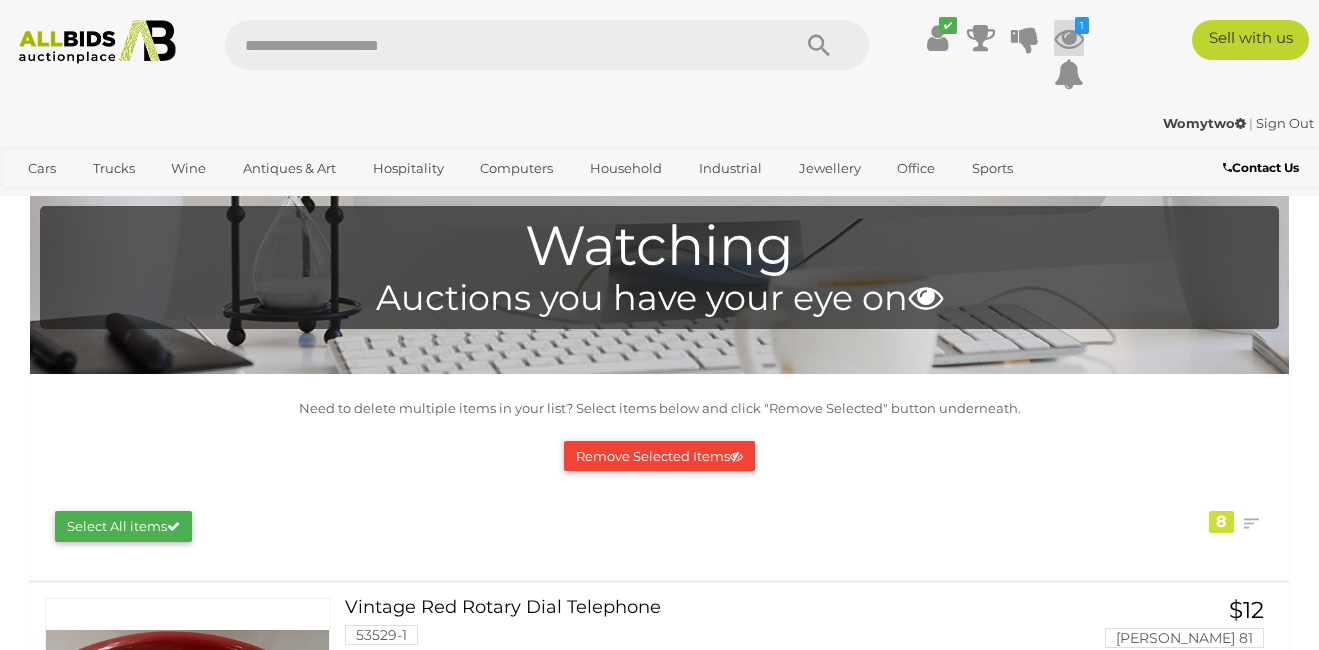 click at bounding box center (1069, 38) 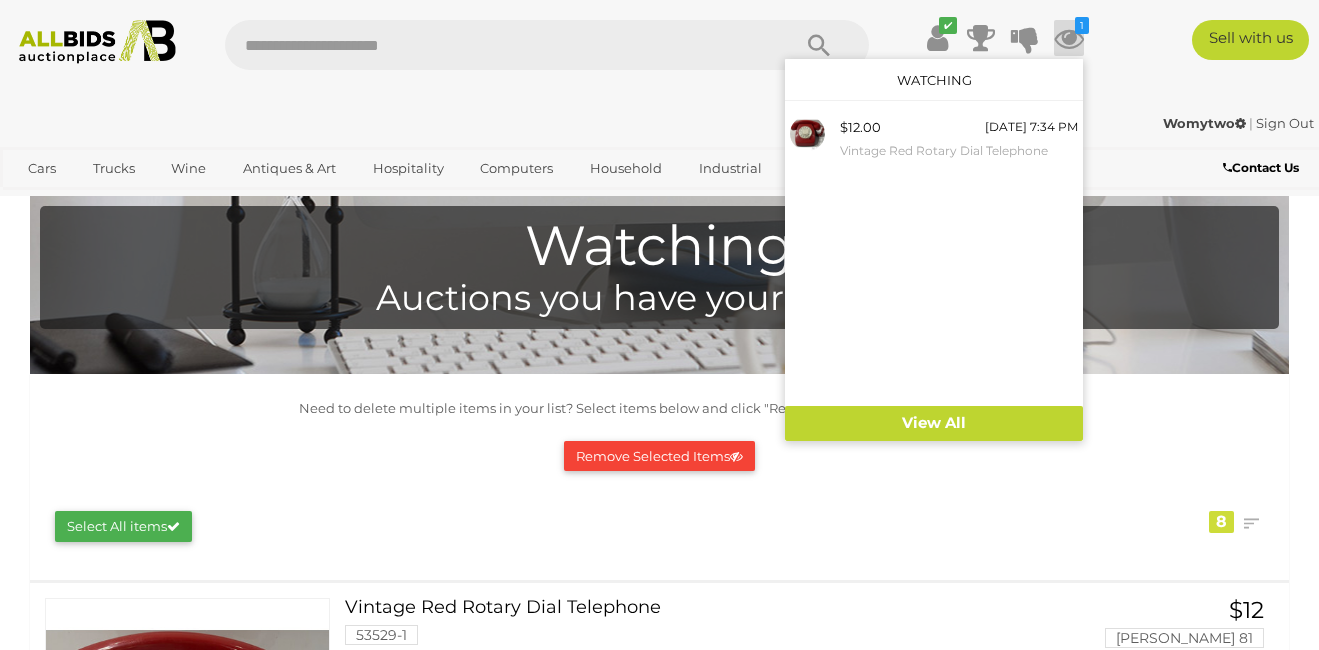 click at bounding box center (1069, 38) 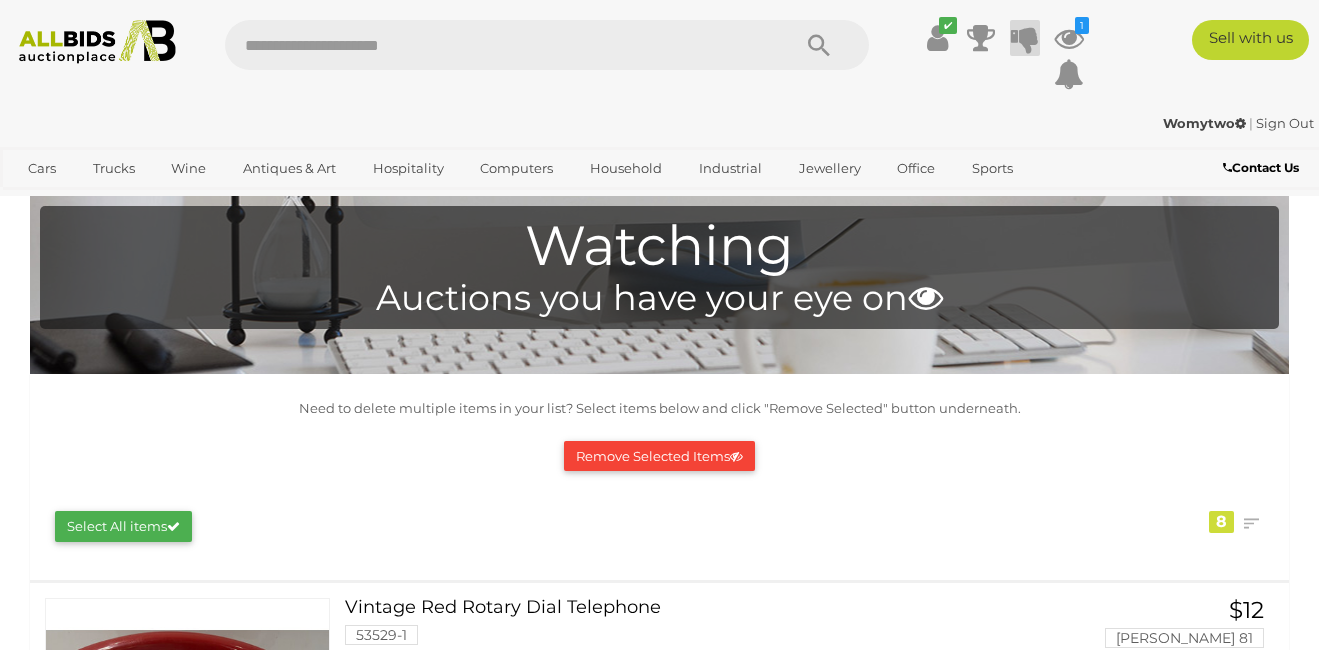 click at bounding box center (1025, 38) 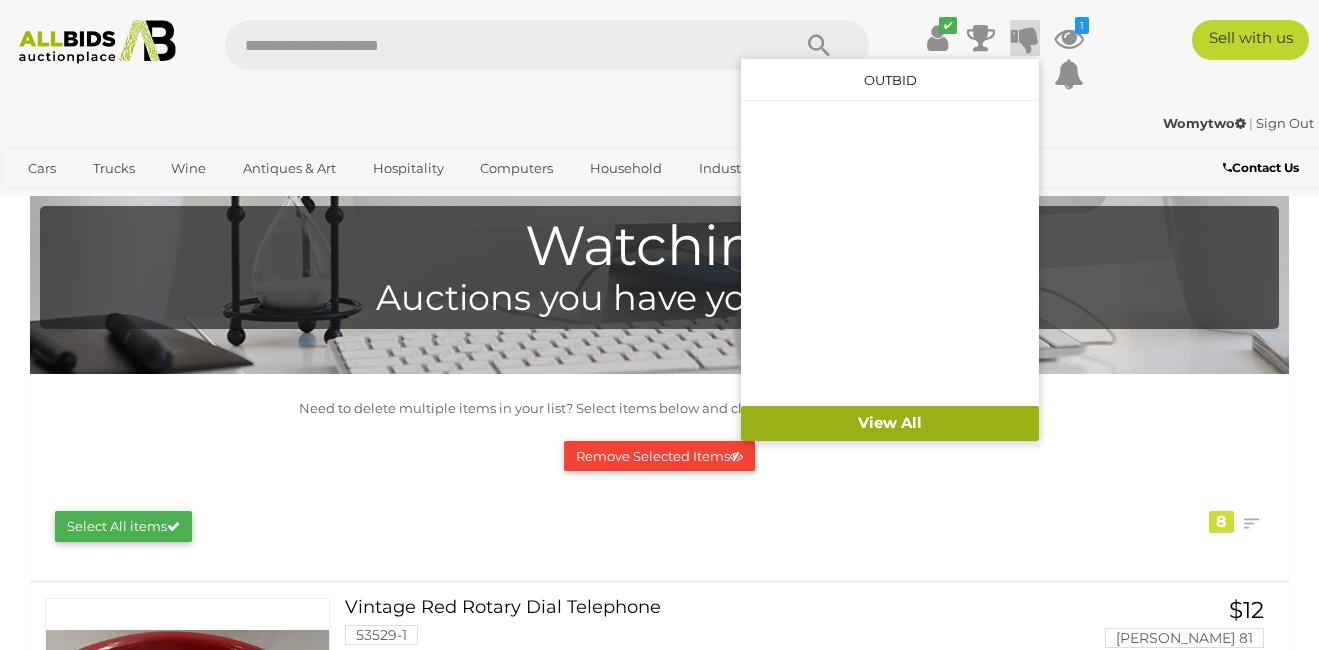 click on "View All" at bounding box center (890, 423) 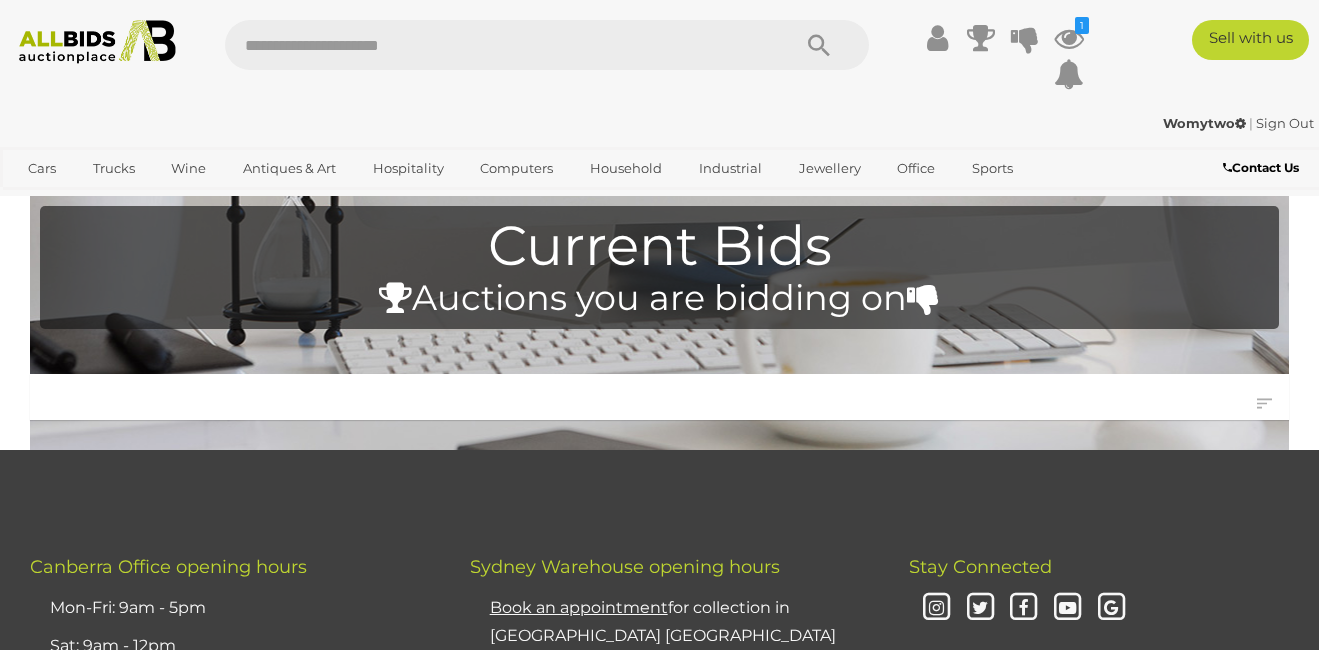 scroll, scrollTop: 0, scrollLeft: 0, axis: both 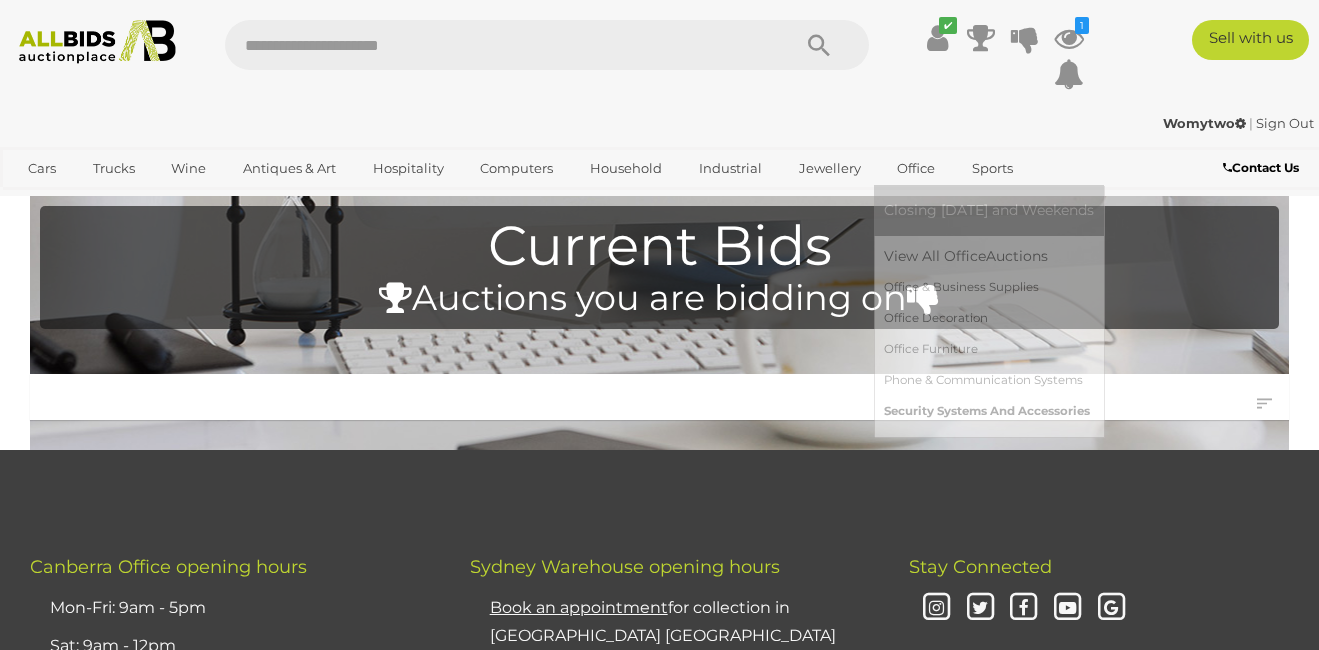 click on "Security Systems And Accessories" at bounding box center (989, 411) 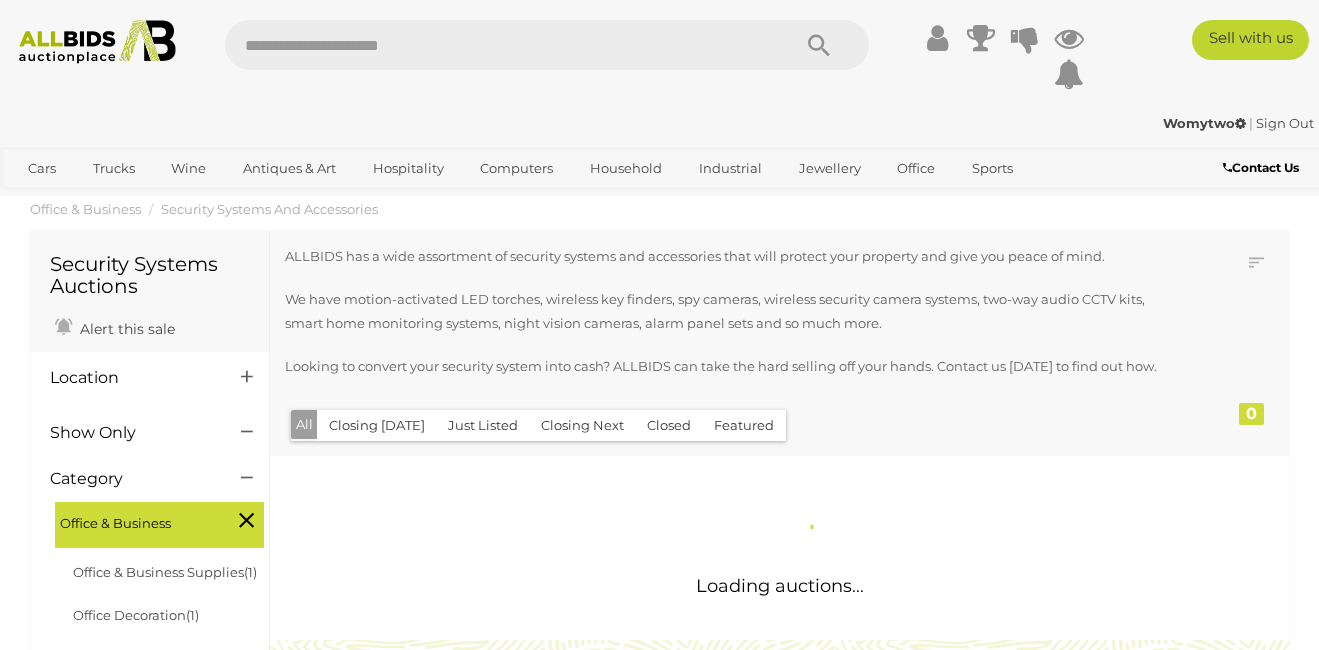 scroll, scrollTop: 0, scrollLeft: 0, axis: both 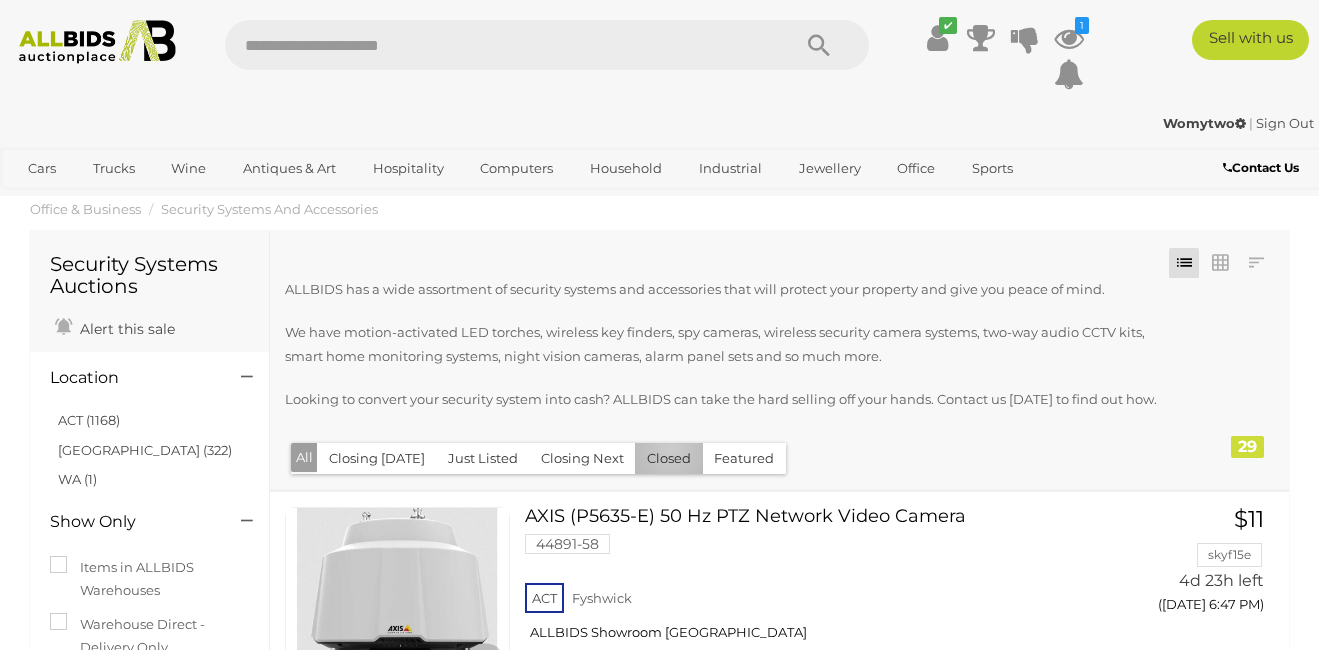 click on "Closed" at bounding box center [669, 458] 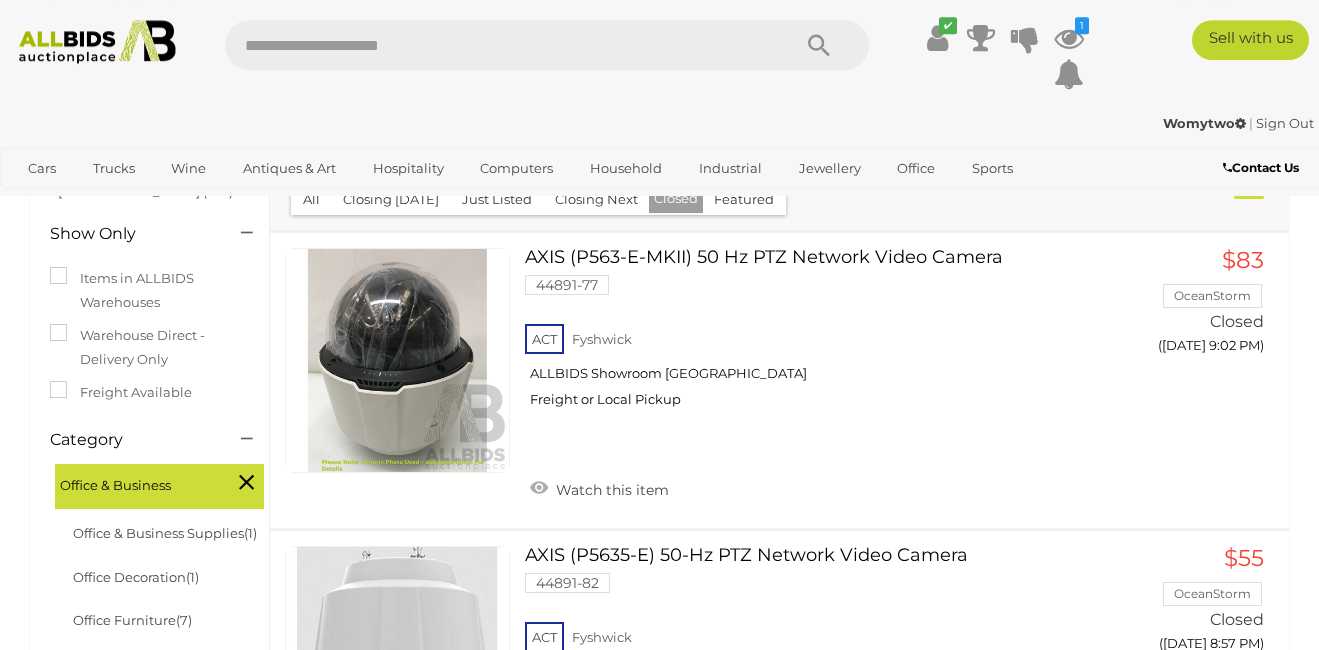 scroll, scrollTop: 0, scrollLeft: 0, axis: both 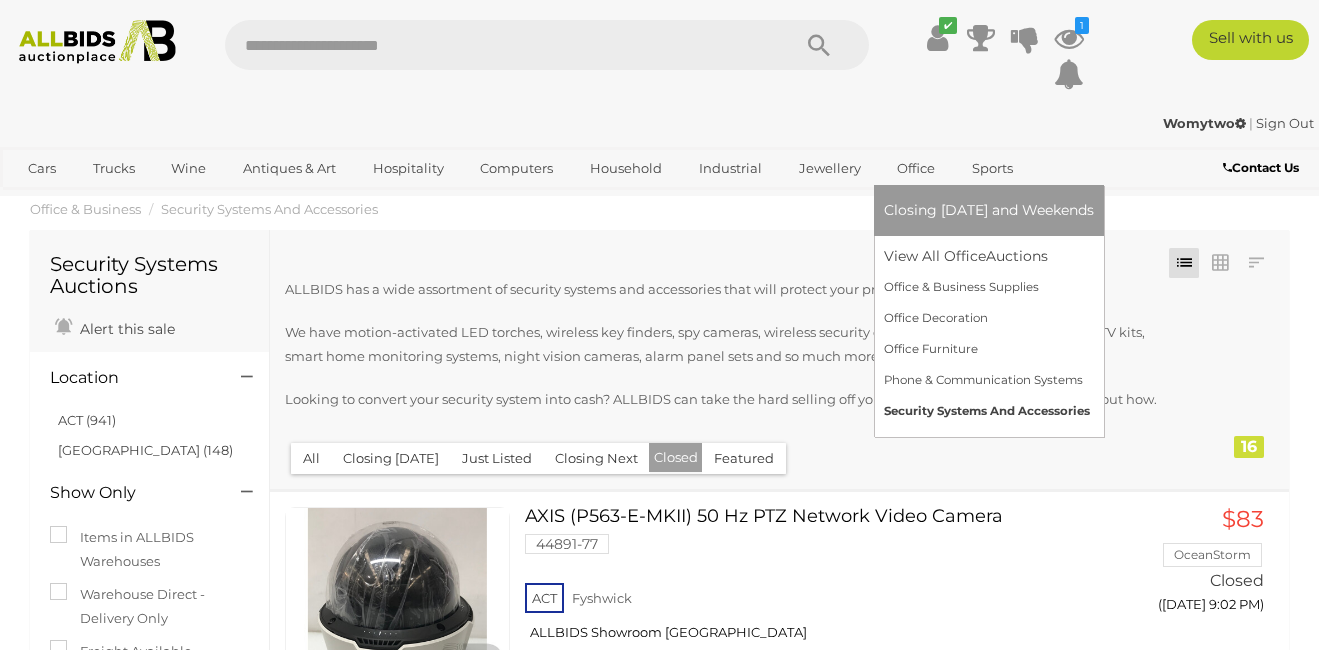 click on "Security Systems And Accessories" at bounding box center [989, 411] 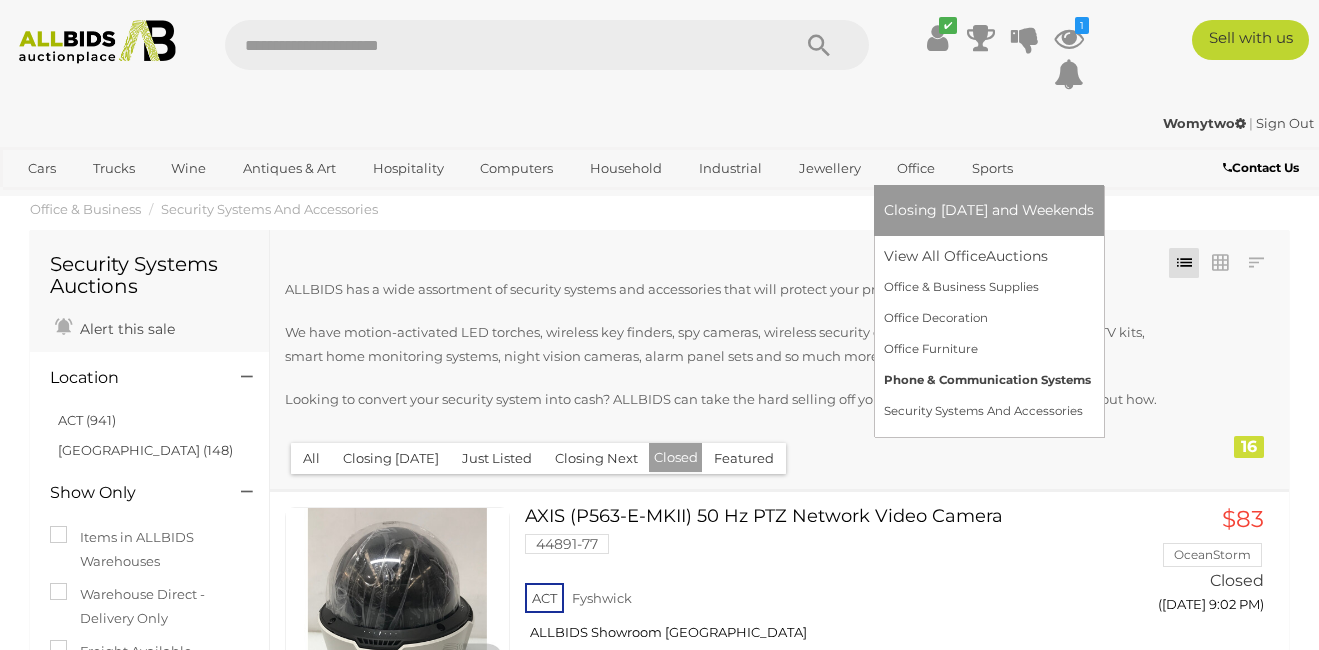 click on "Phone & Communication Systems" at bounding box center (989, 380) 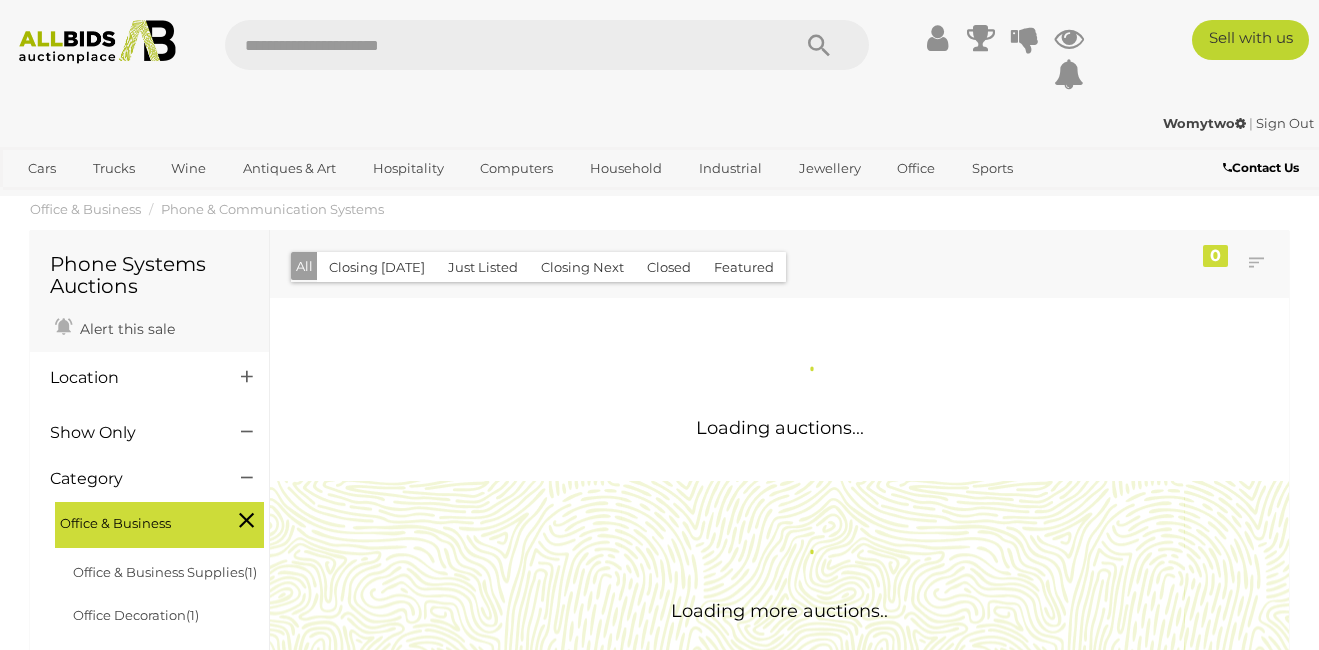 scroll, scrollTop: 0, scrollLeft: 0, axis: both 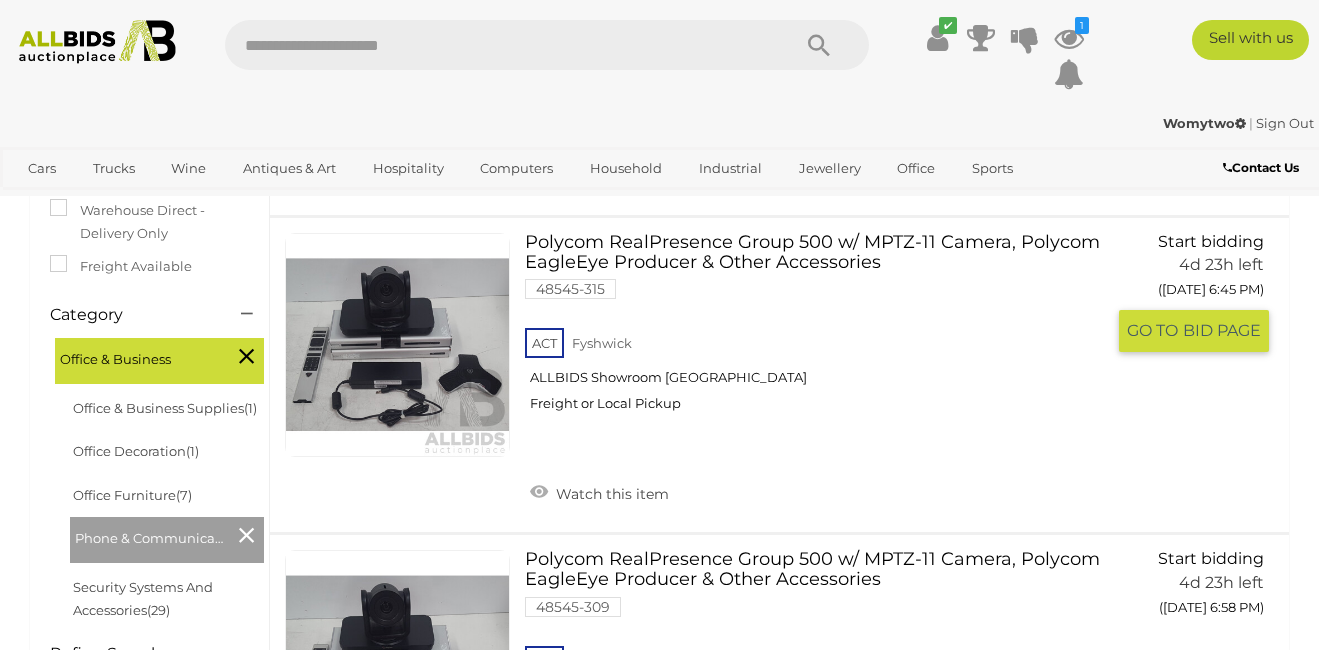 click on "BID PAGE" at bounding box center [1222, 330] 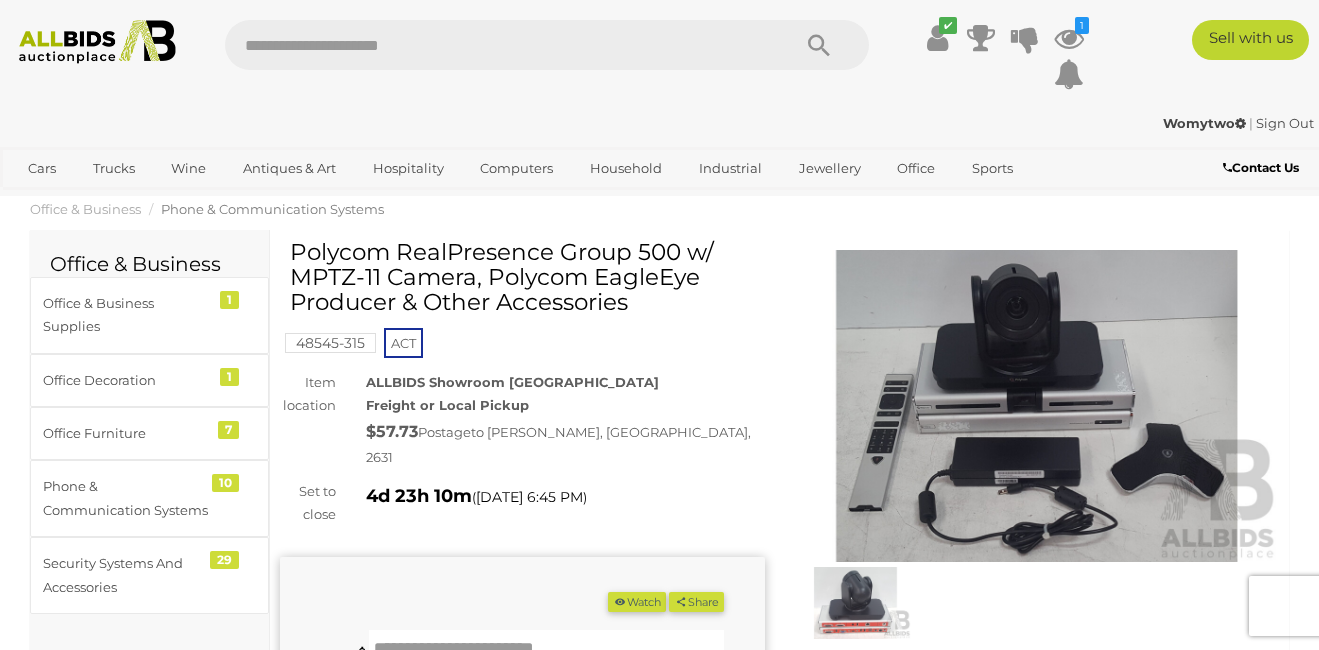 scroll, scrollTop: 0, scrollLeft: 0, axis: both 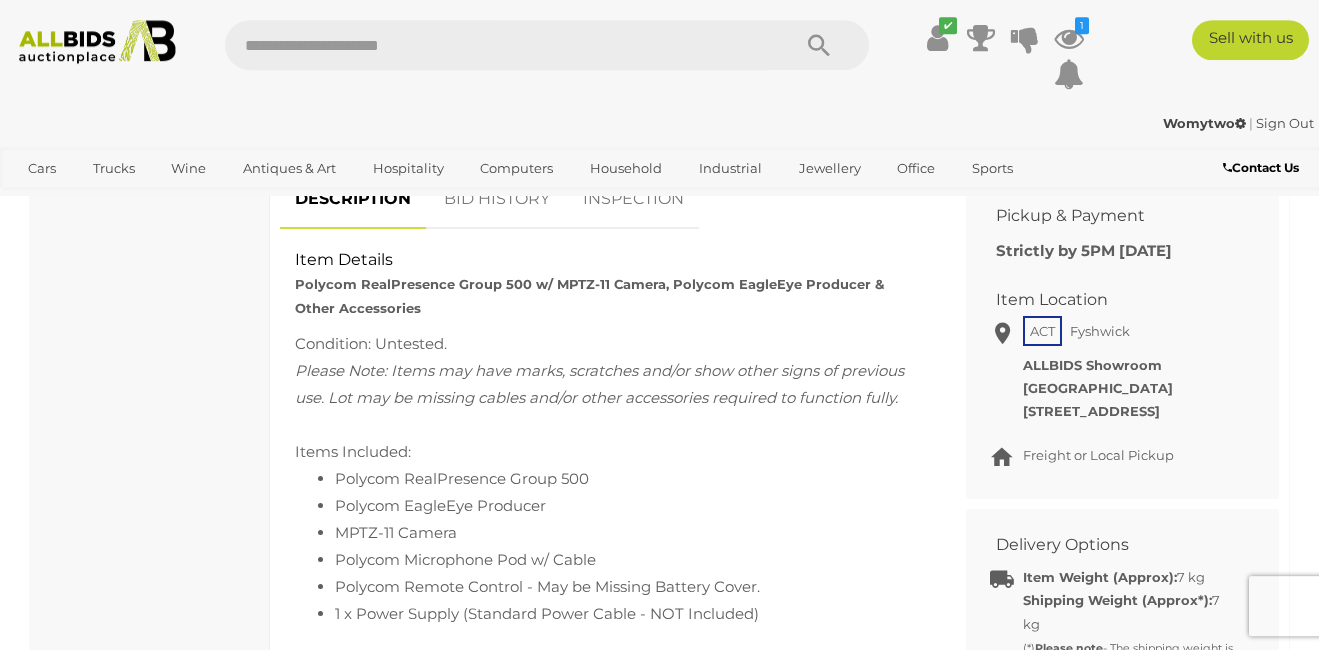 drag, startPoint x: 595, startPoint y: 452, endPoint x: 338, endPoint y: 461, distance: 257.15753 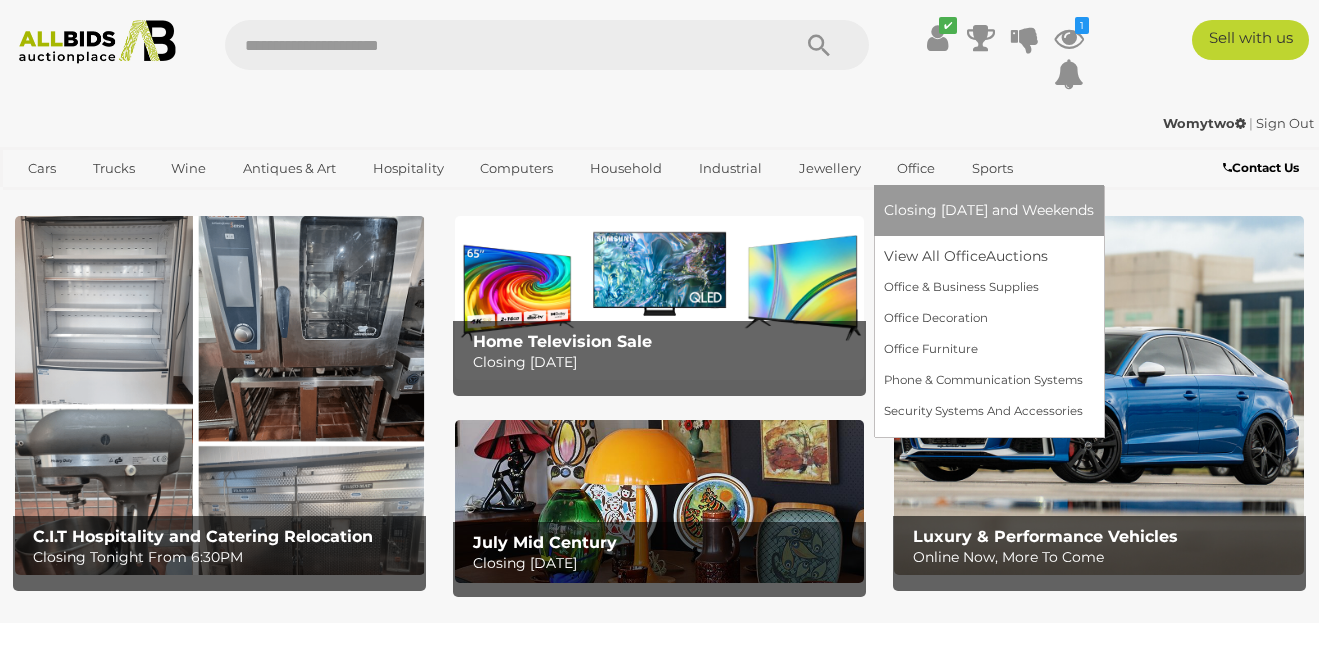 scroll, scrollTop: 0, scrollLeft: 0, axis: both 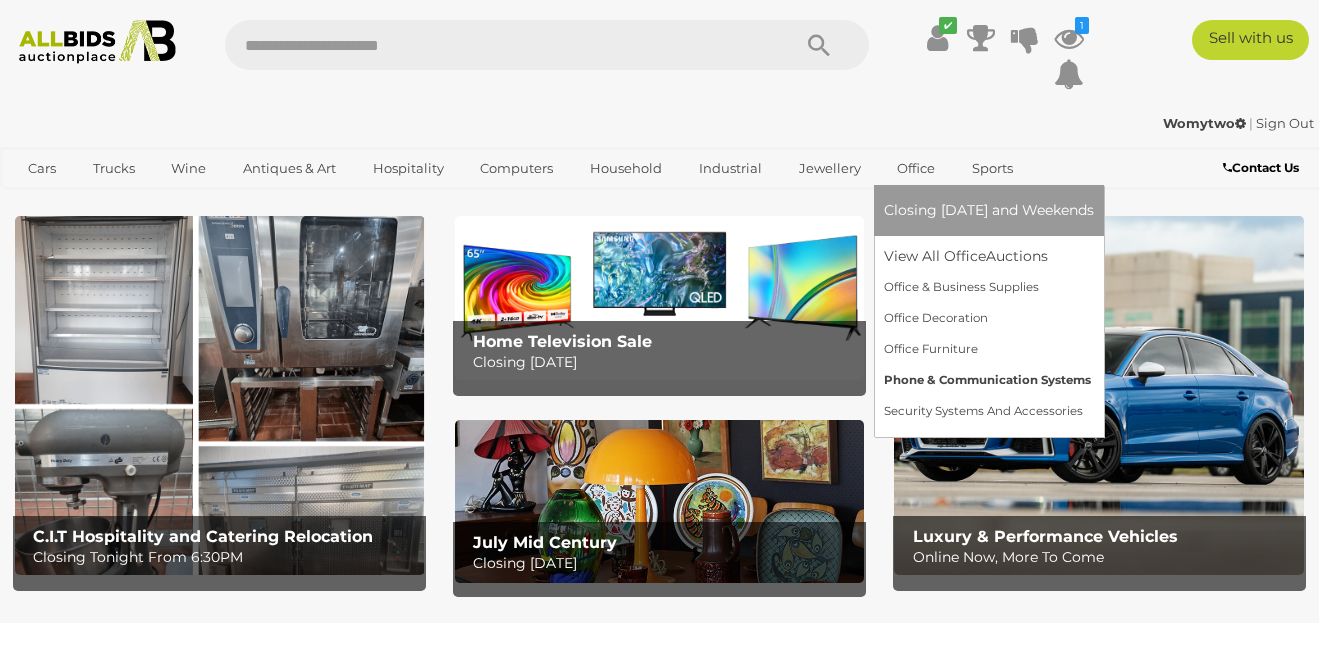 click on "Phone & Communication Systems" at bounding box center [989, 380] 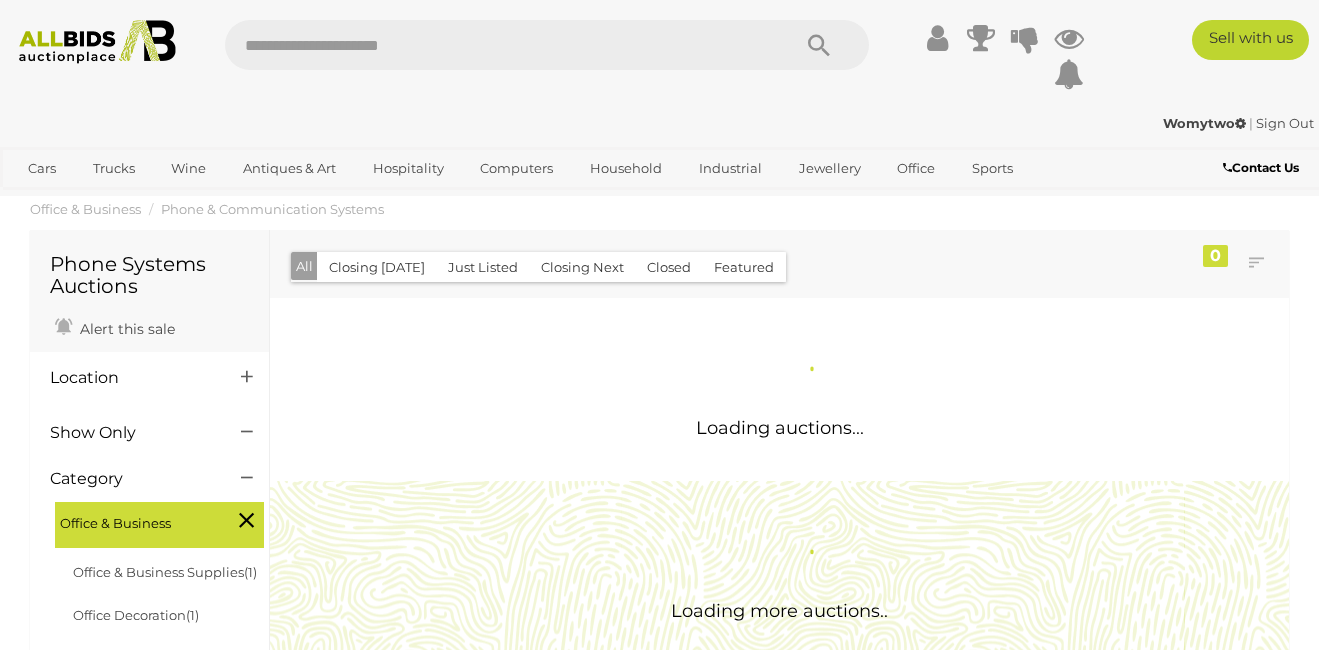 scroll, scrollTop: 0, scrollLeft: 0, axis: both 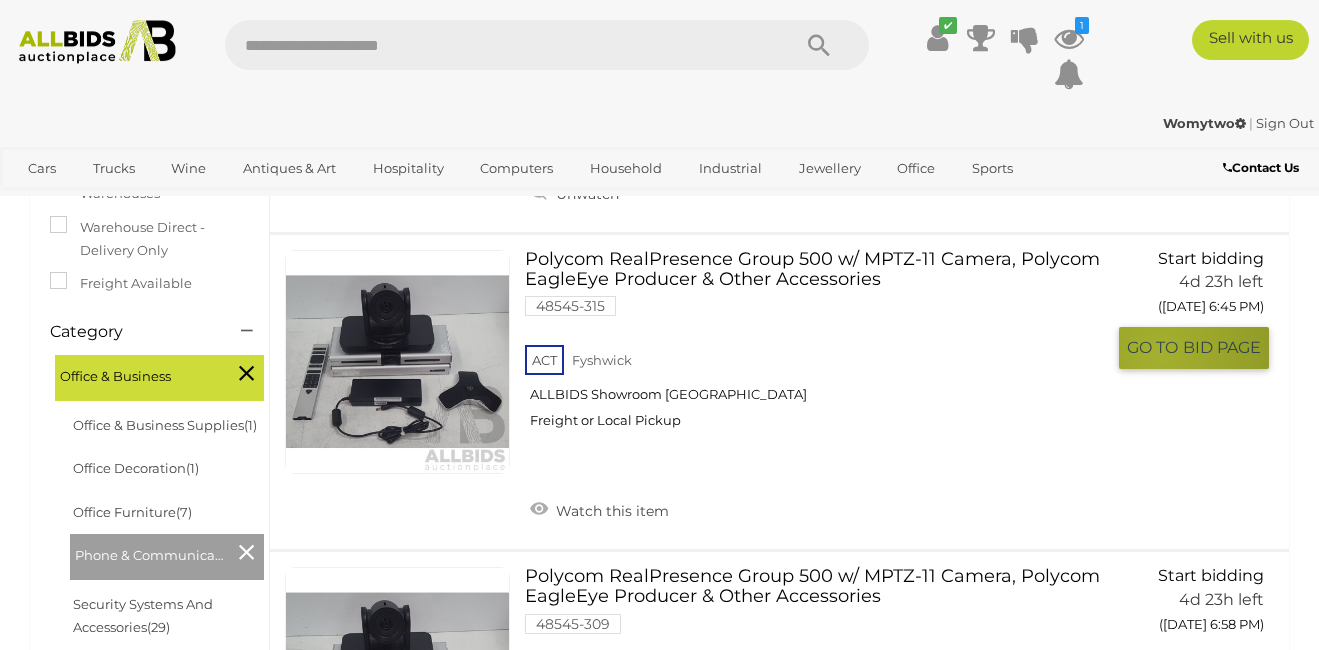 click on "GO TO" at bounding box center [1155, 347] 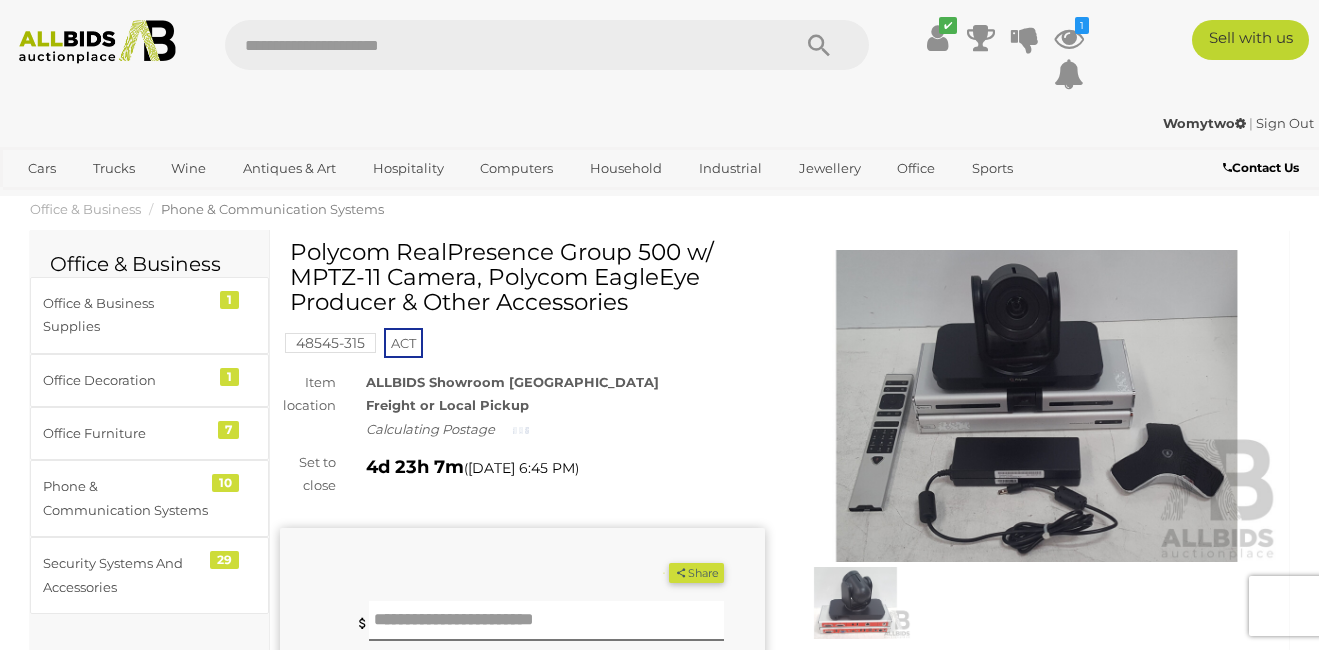 scroll, scrollTop: 0, scrollLeft: 0, axis: both 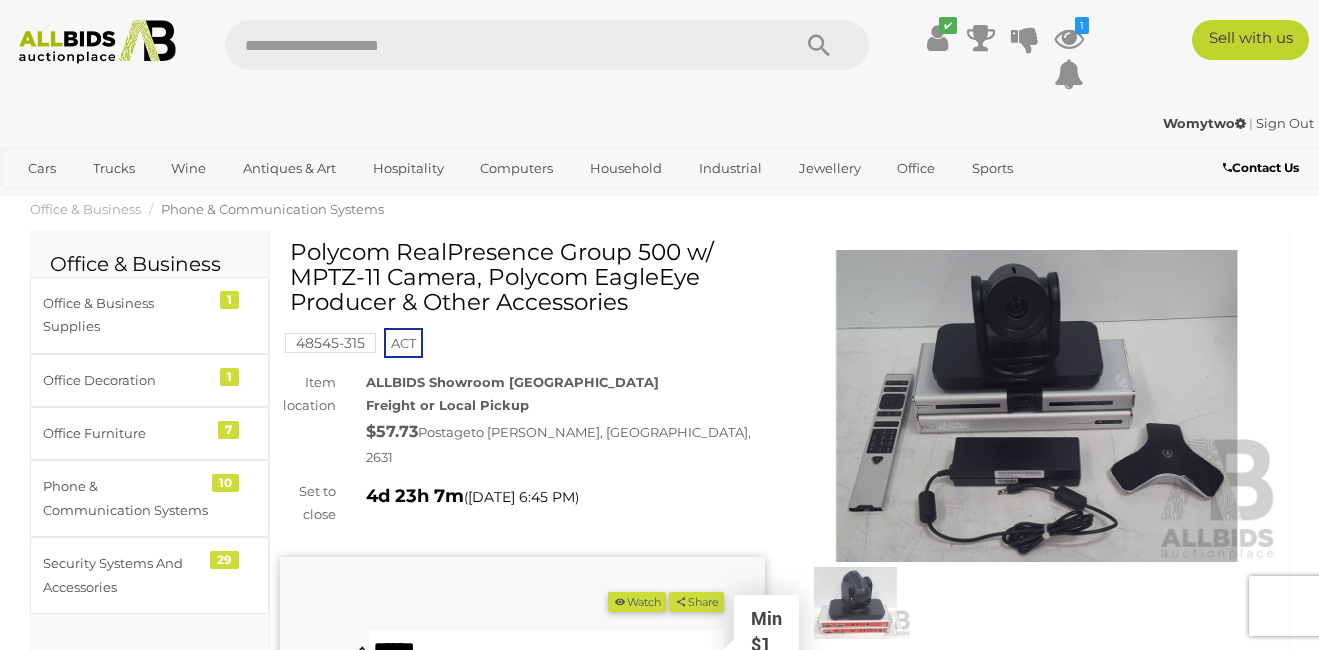 click at bounding box center (546, 650) 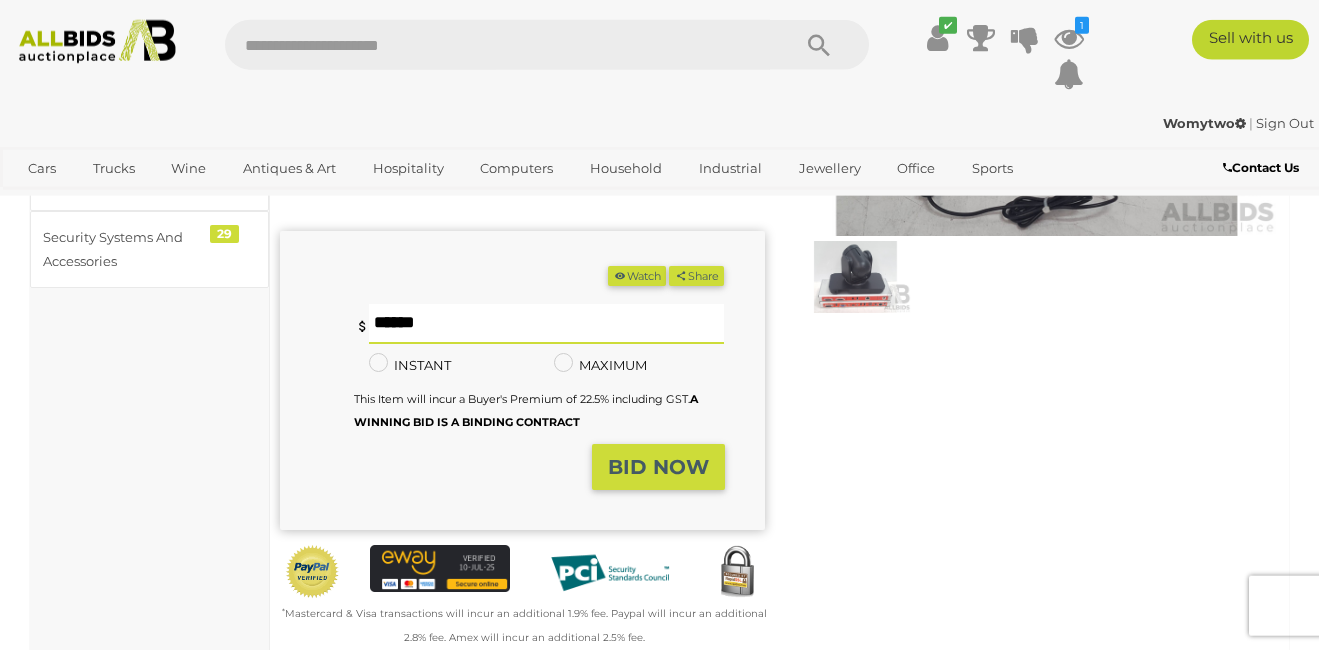 scroll, scrollTop: 363, scrollLeft: 0, axis: vertical 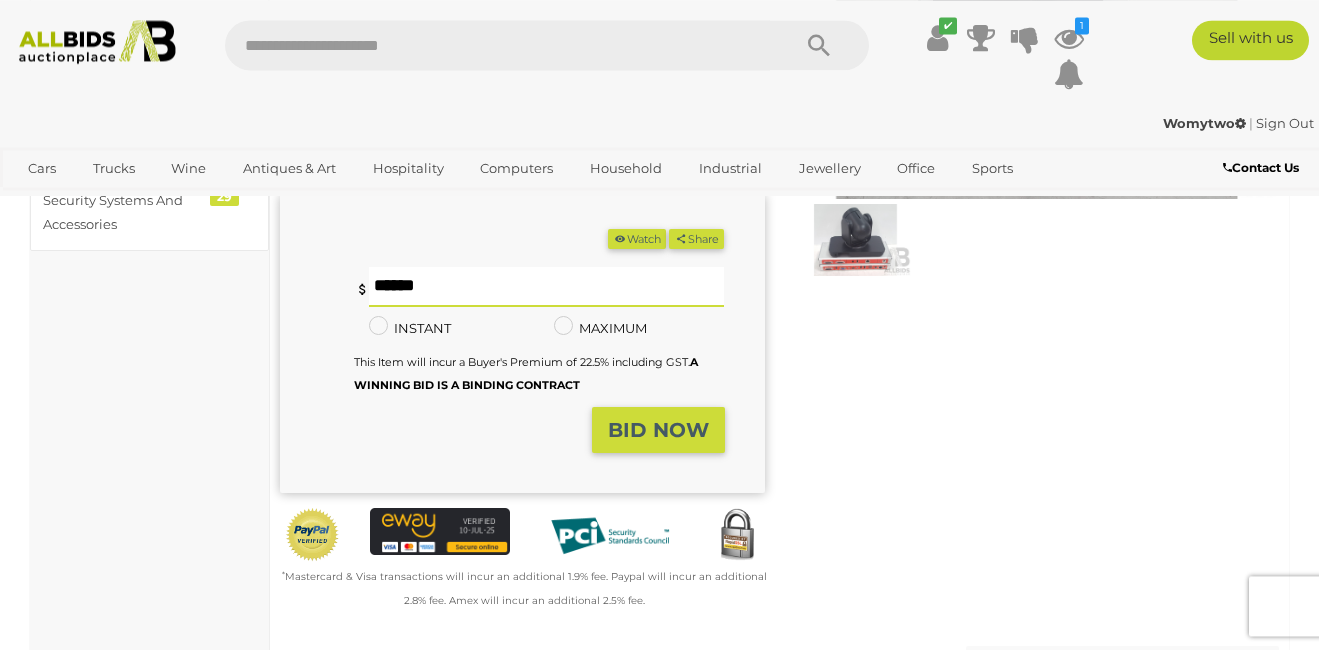 type on "**" 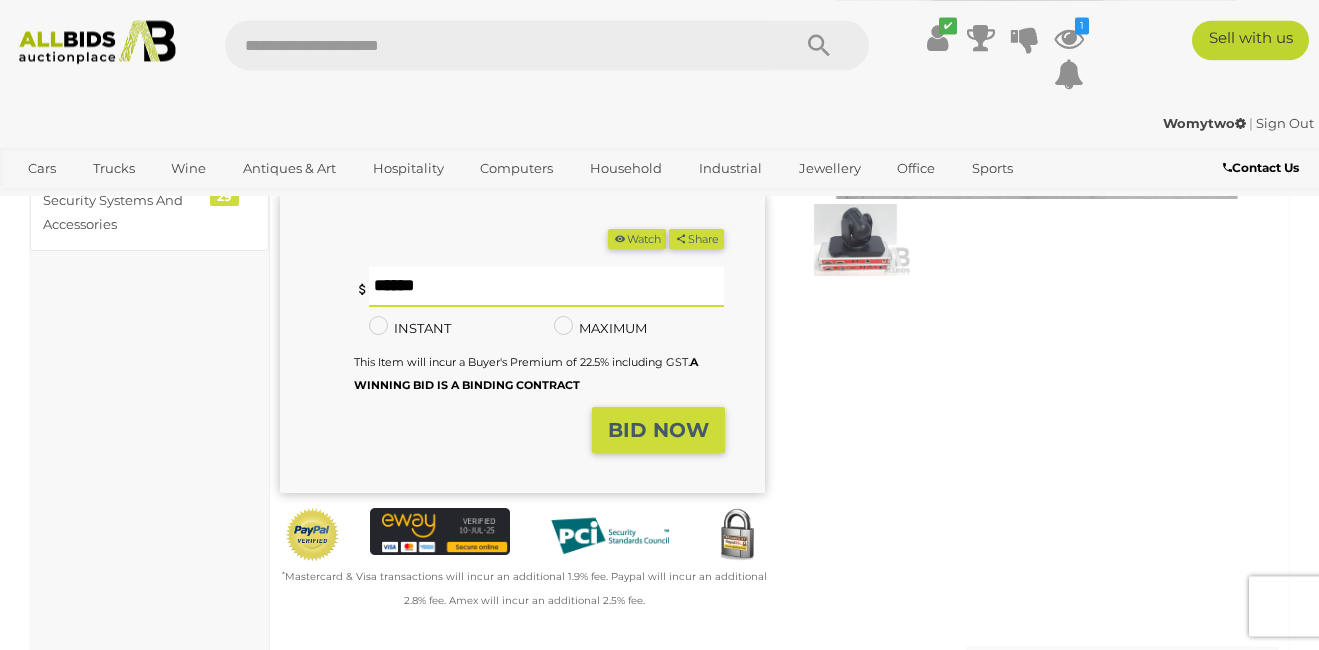 click on "BID NOW" at bounding box center (658, 430) 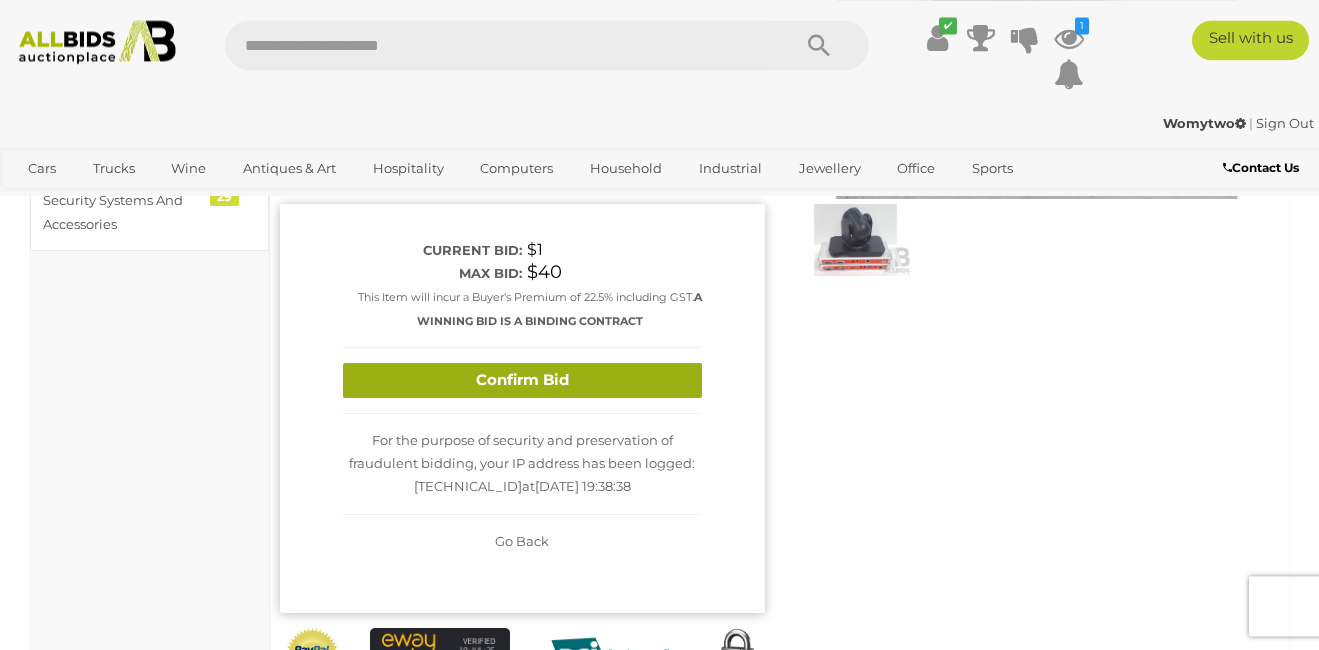 click on "Confirm Bid" at bounding box center (522, 380) 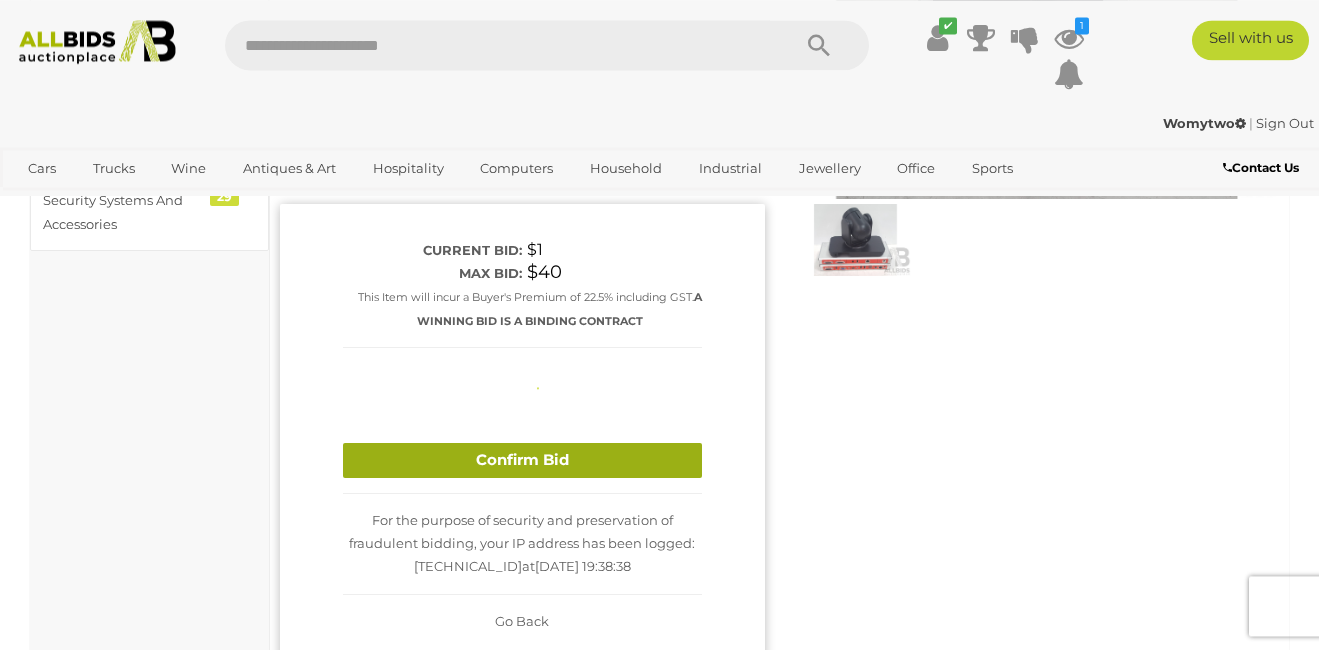 type 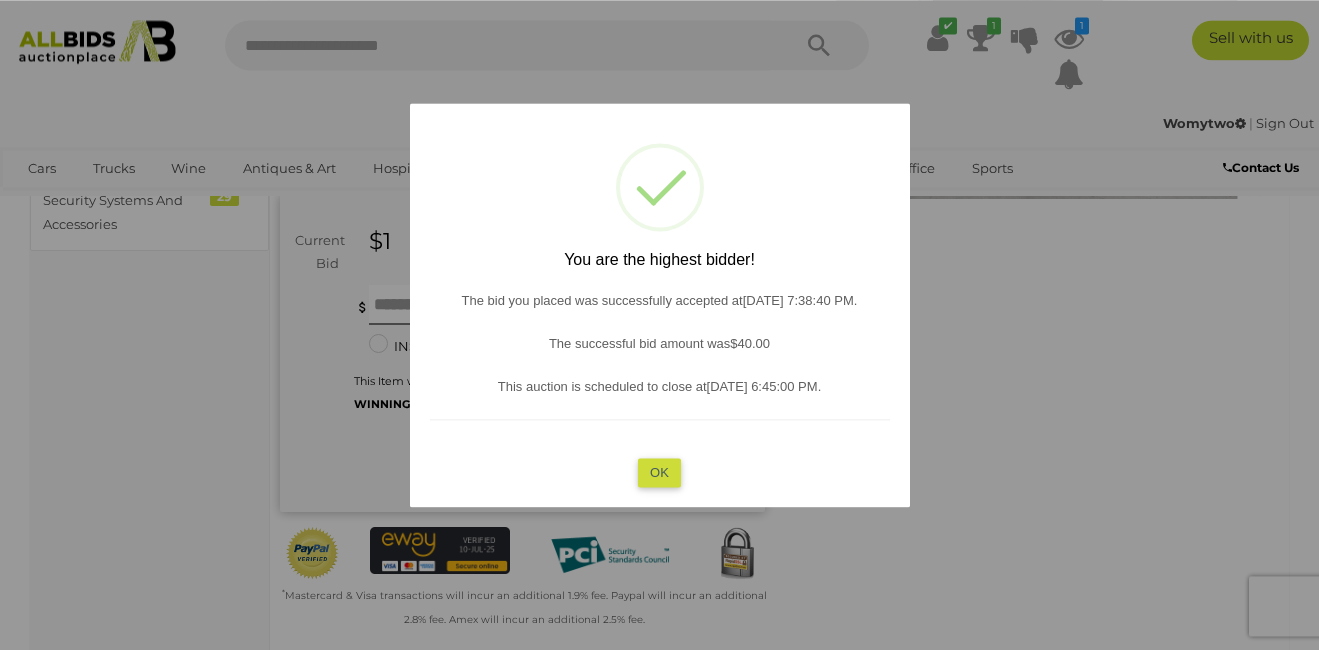click on "OK" at bounding box center [659, 472] 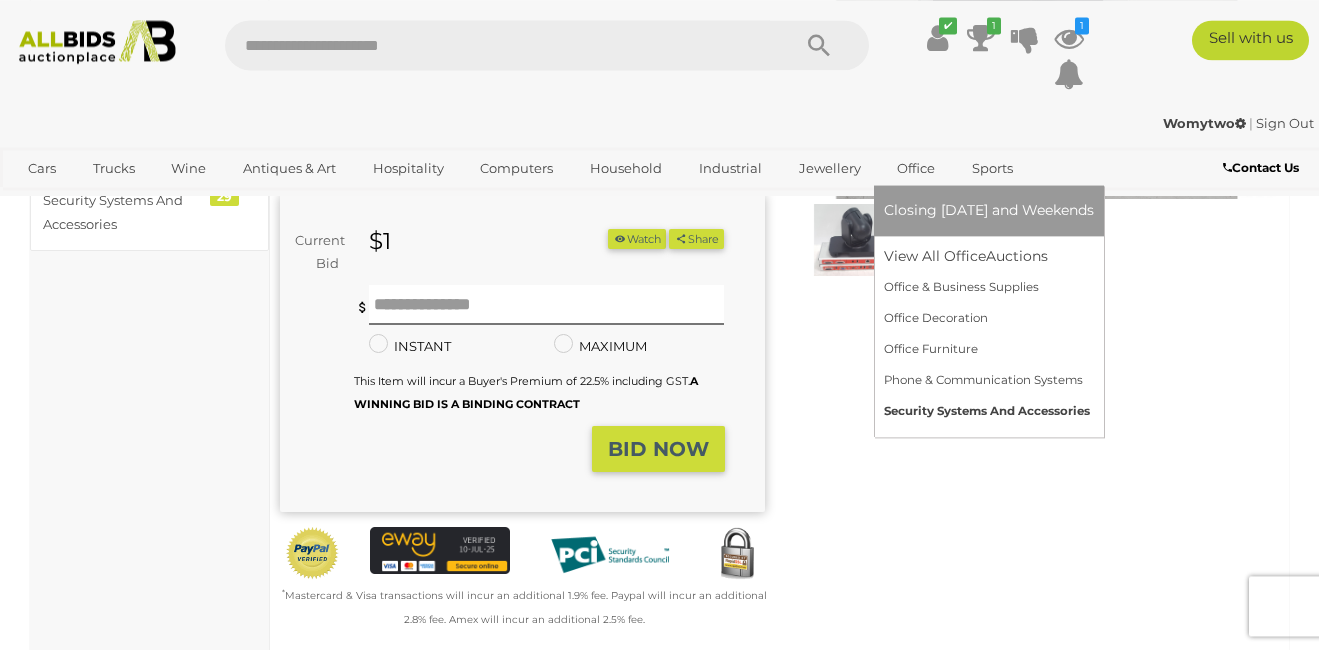 click on "Security Systems And Accessories" at bounding box center (989, 411) 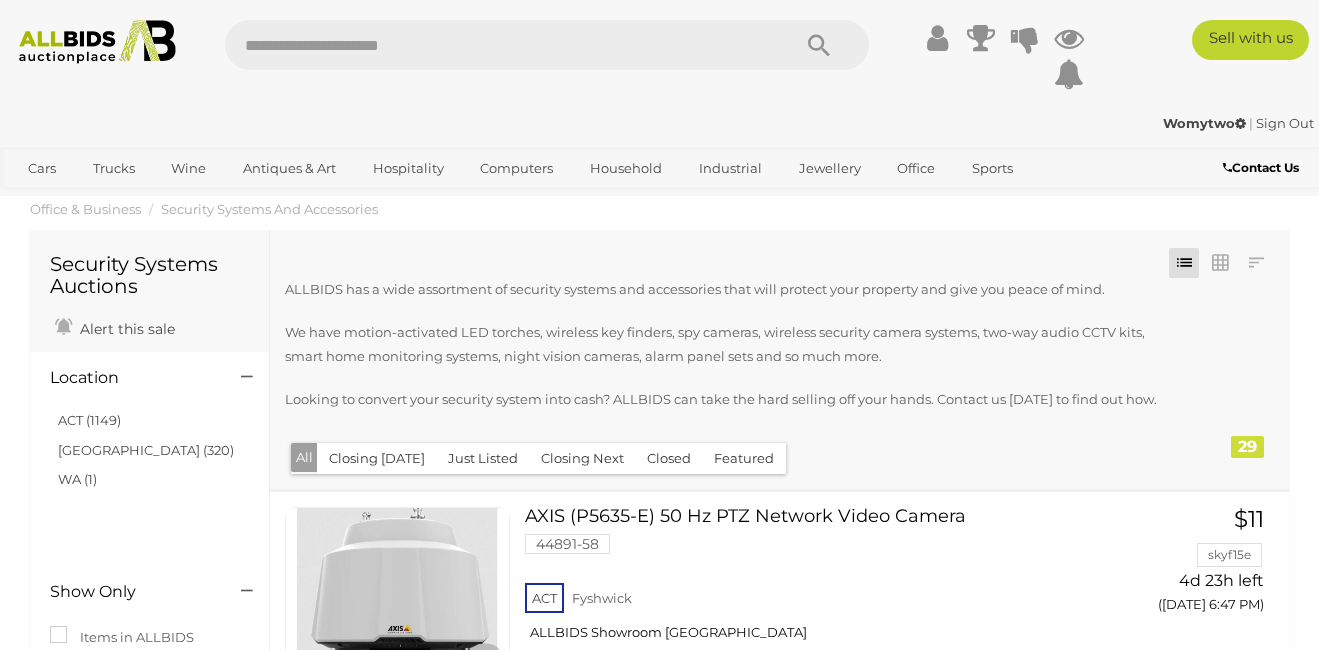scroll, scrollTop: 0, scrollLeft: 0, axis: both 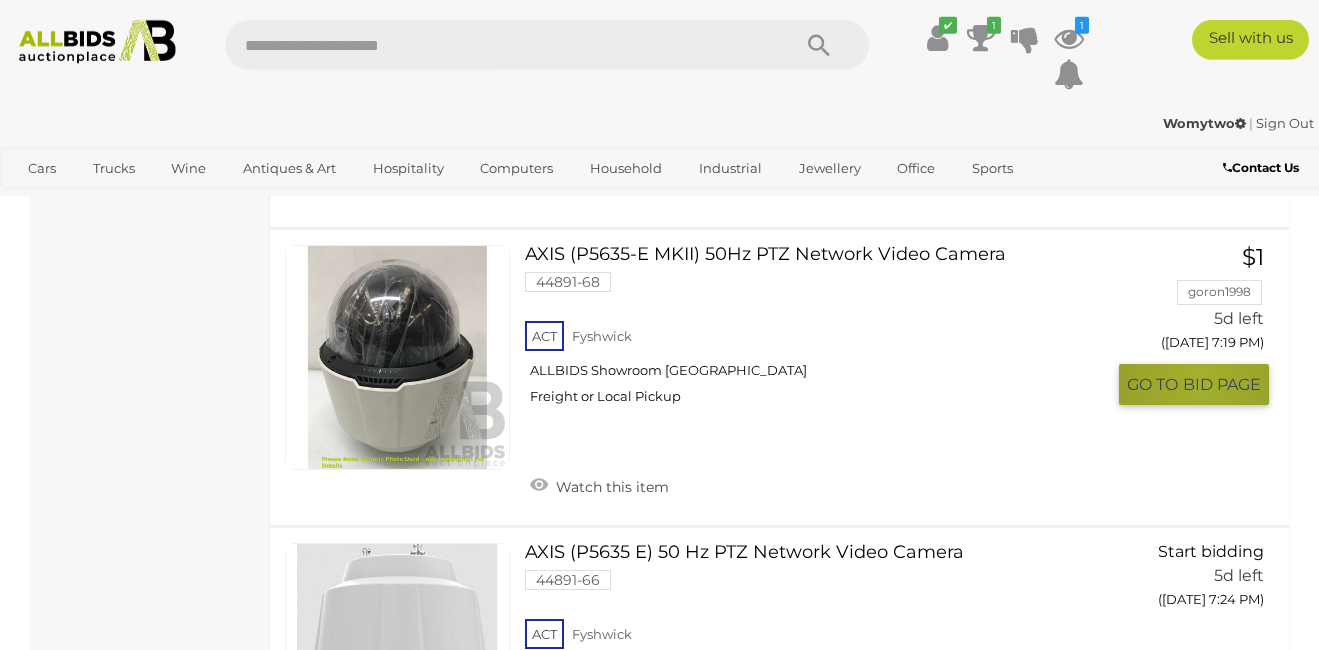 click on "BID PAGE" at bounding box center (1222, 384) 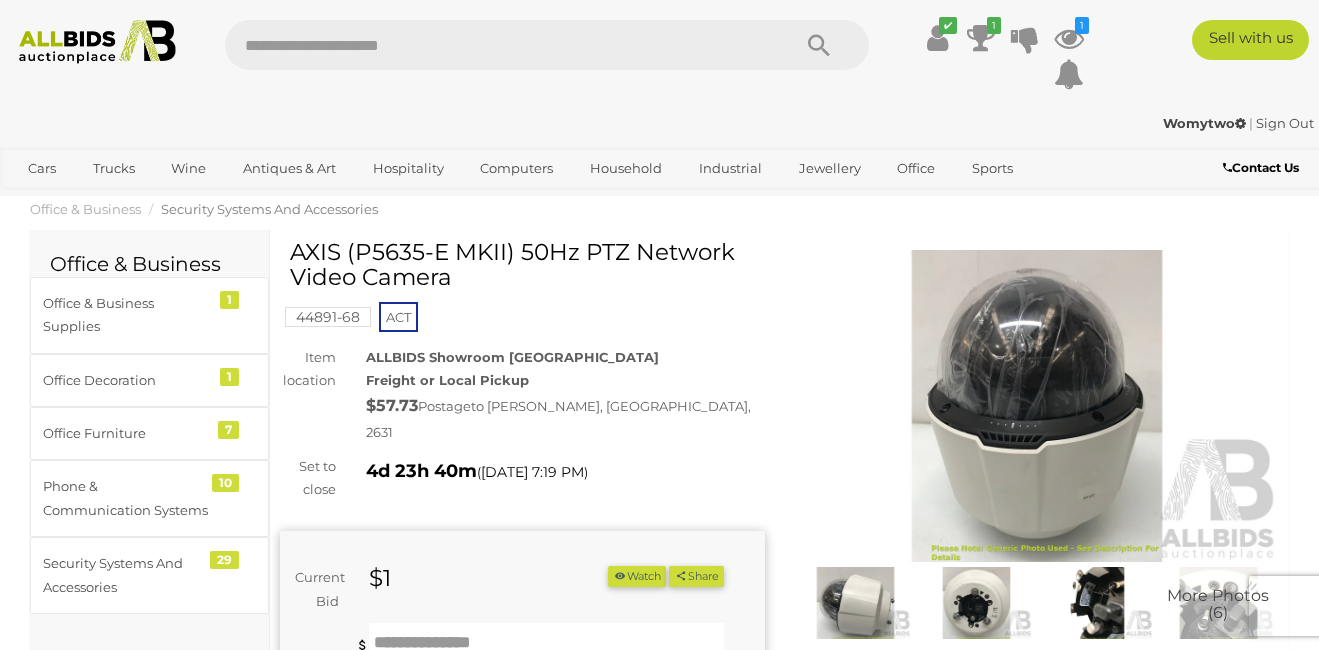 scroll, scrollTop: 0, scrollLeft: 0, axis: both 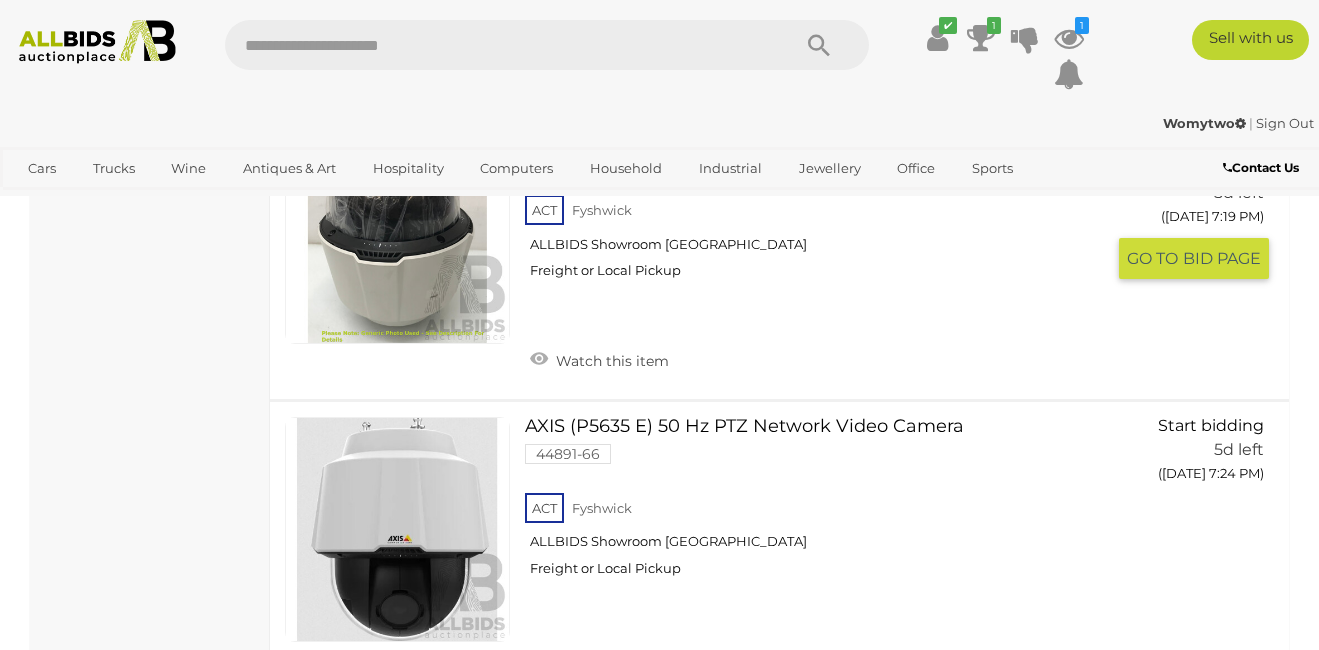 click on "GO TO" at bounding box center (1155, 258) 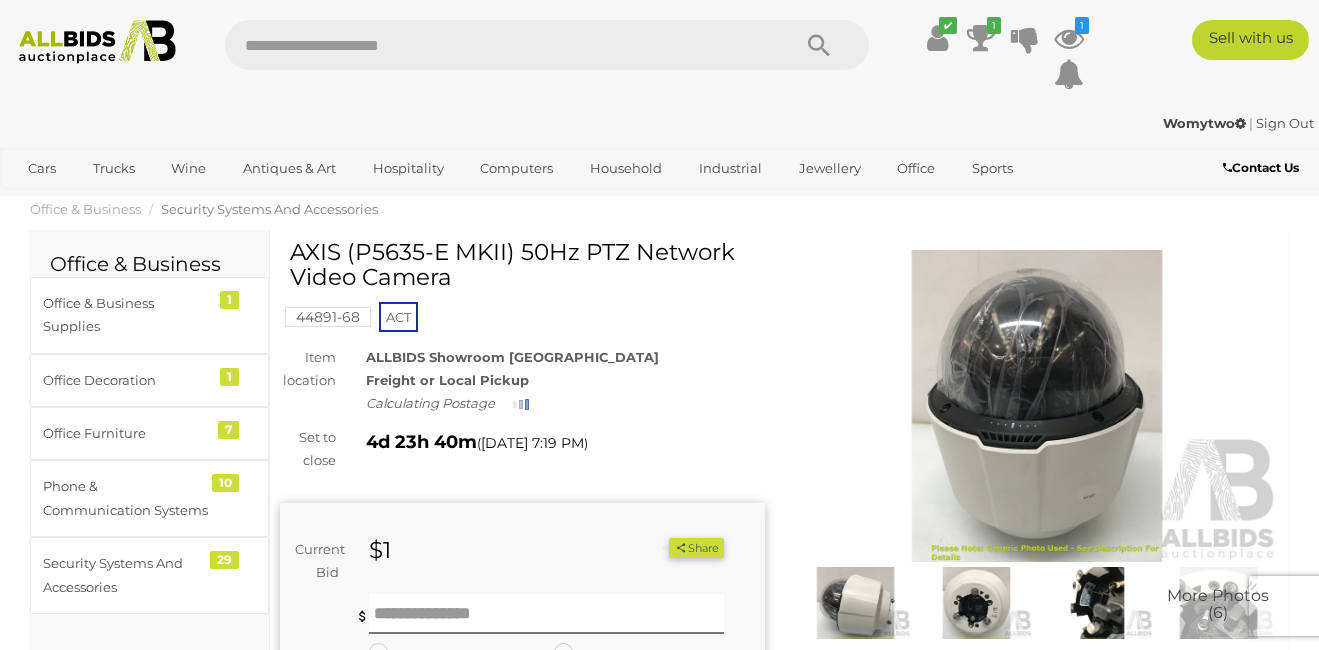 scroll, scrollTop: 0, scrollLeft: 0, axis: both 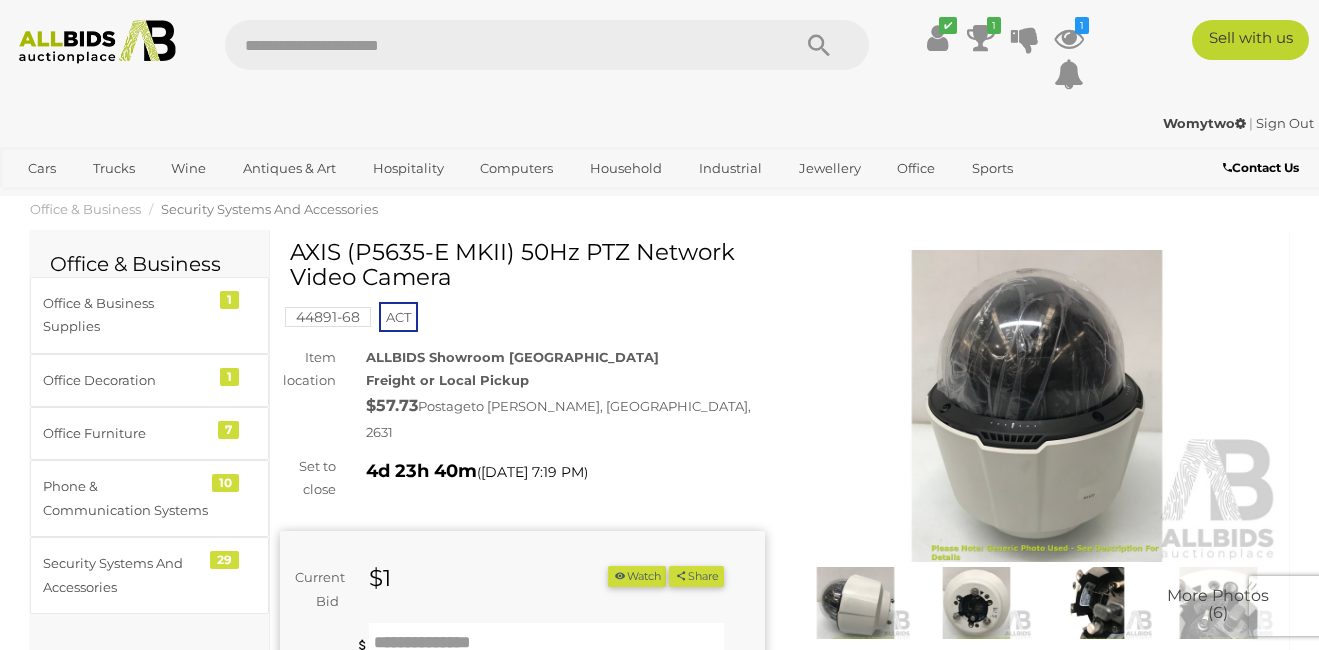click on "$1" at bounding box center (465, 579) 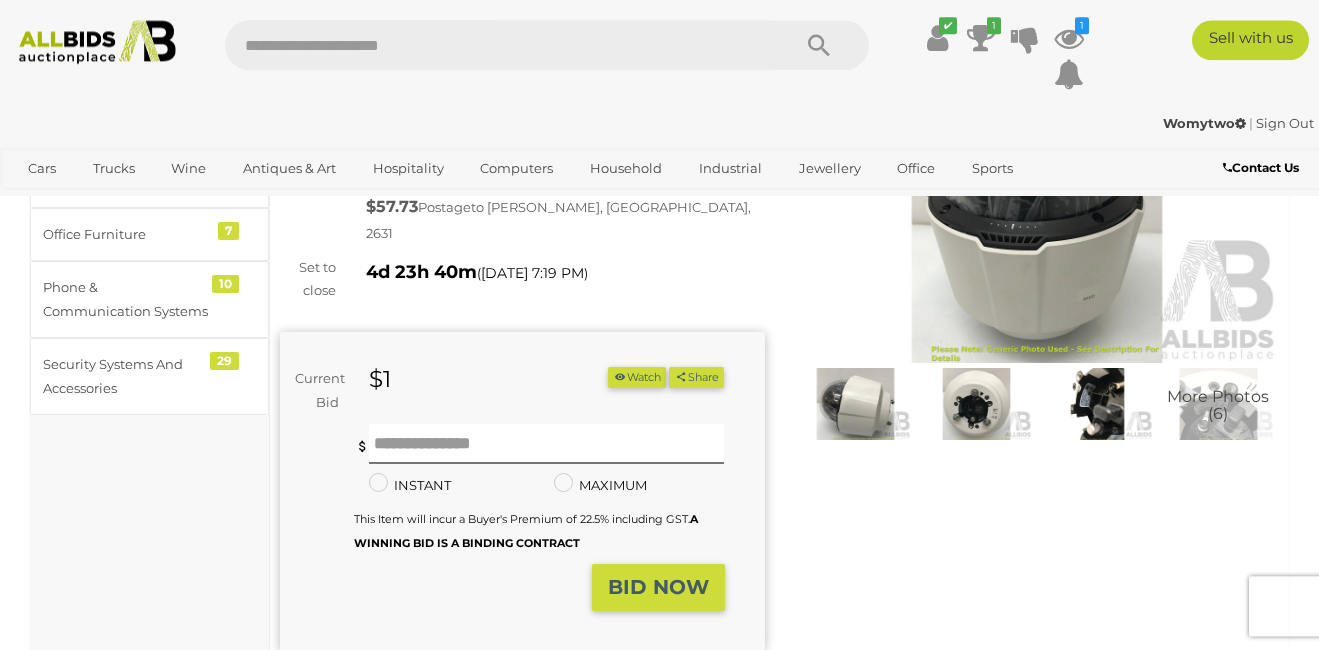scroll, scrollTop: 204, scrollLeft: 0, axis: vertical 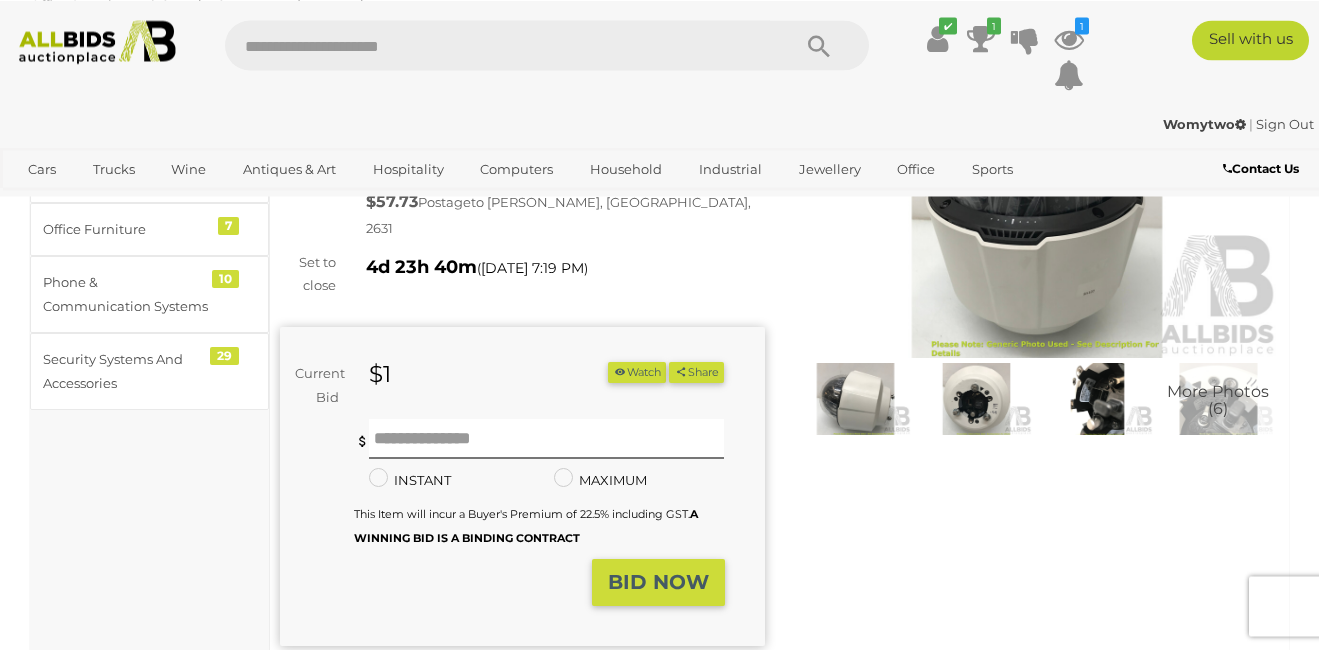 click on "$1" at bounding box center (465, 375) 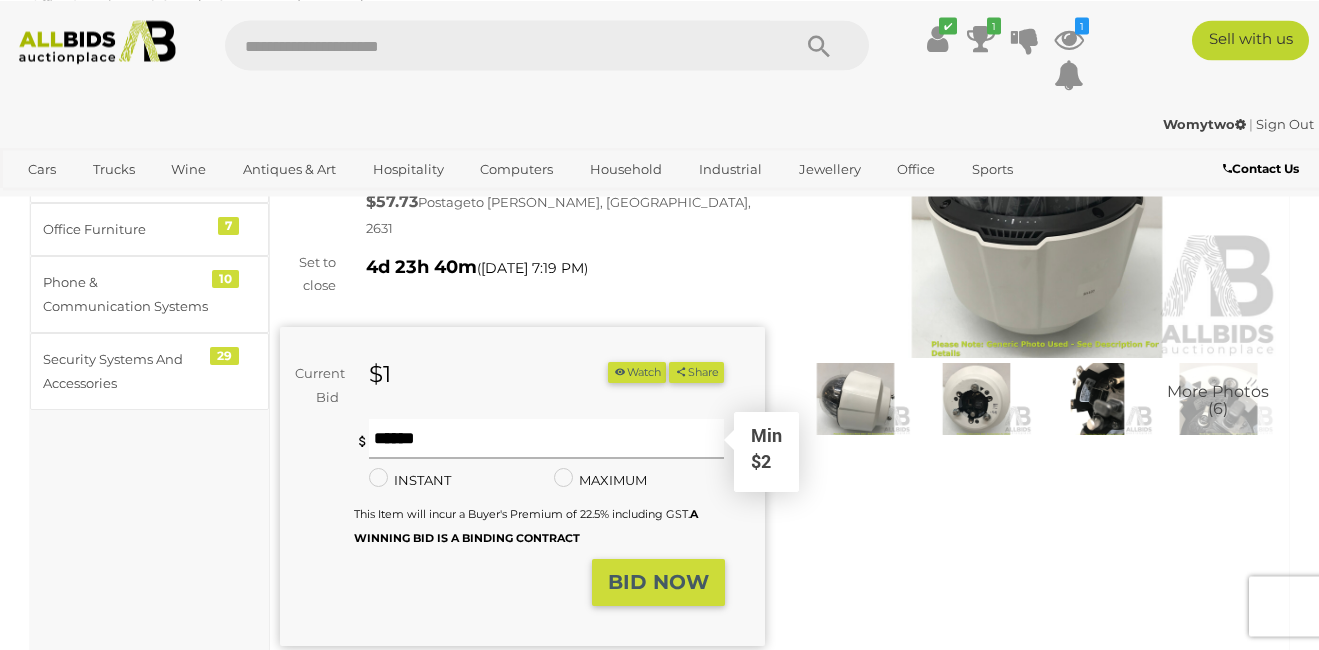 click at bounding box center [546, 439] 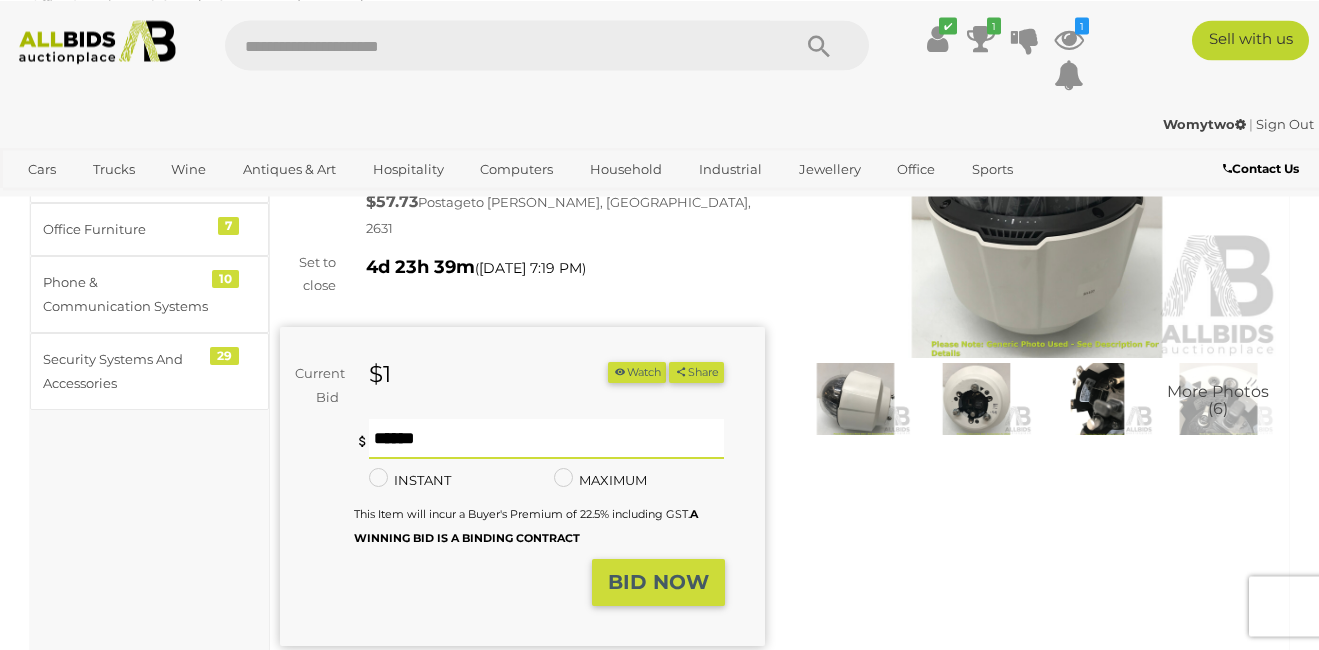 type on "**" 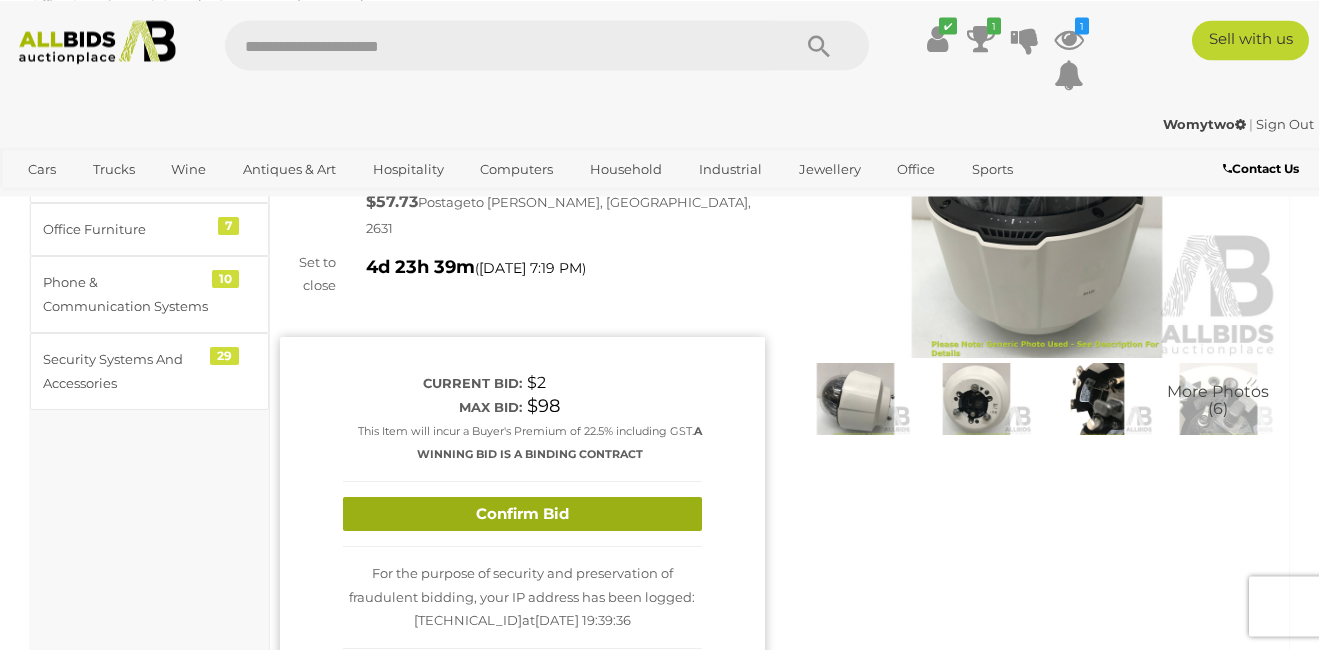 click on "Confirm Bid" at bounding box center (522, 514) 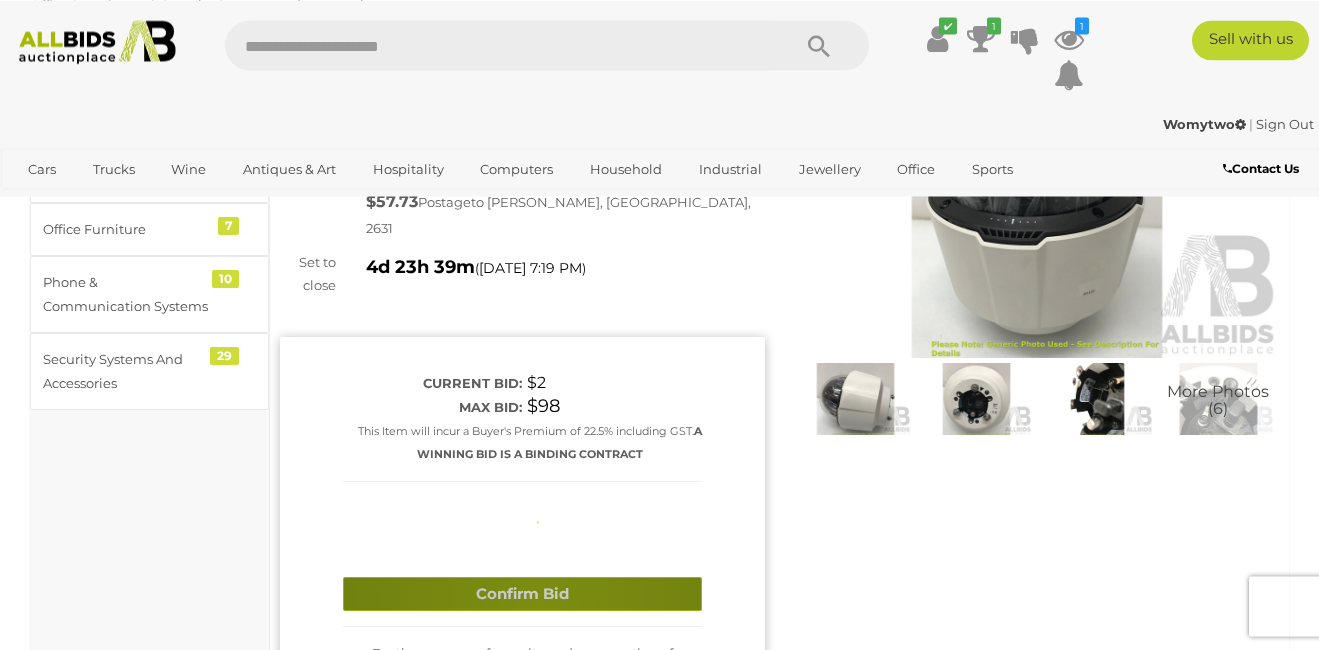 scroll, scrollTop: 203, scrollLeft: 0, axis: vertical 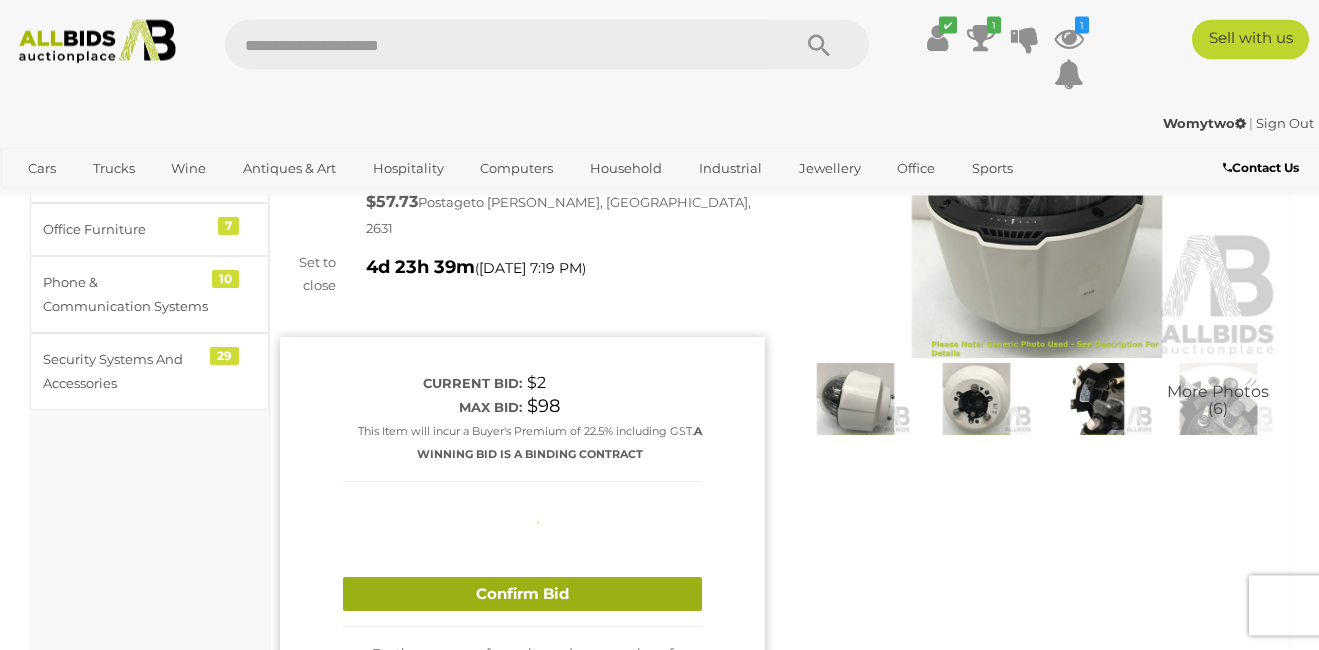 type 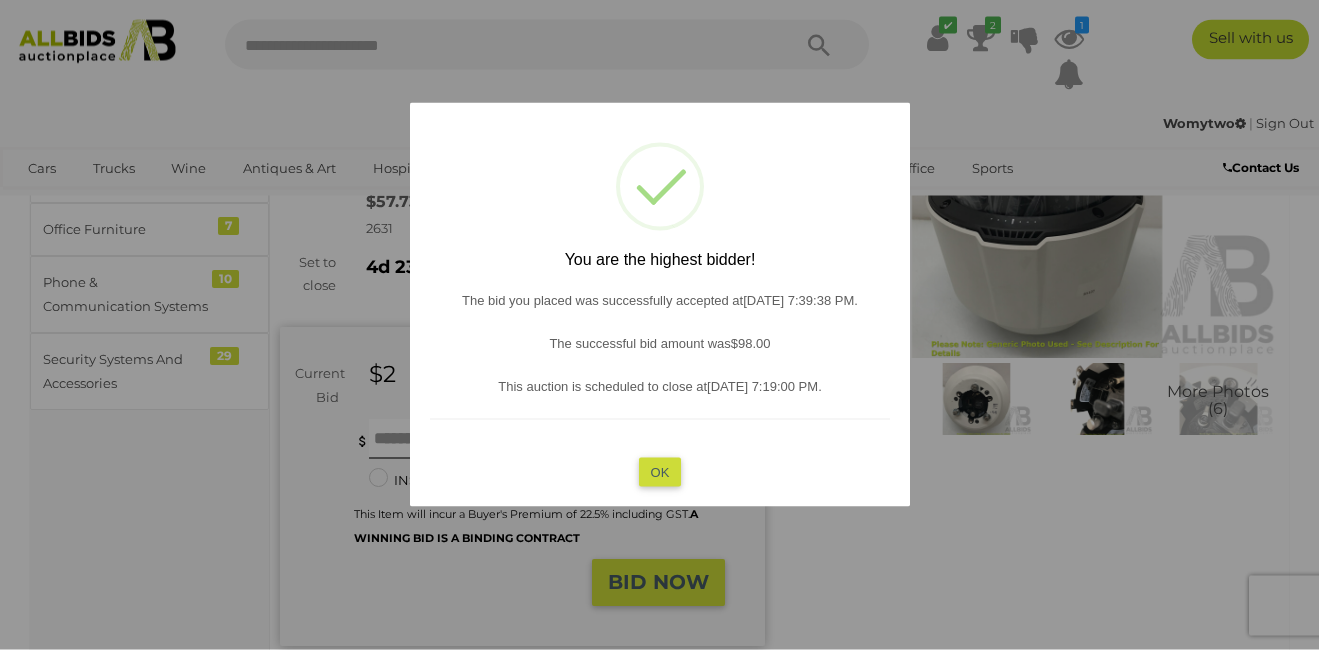 click on "OK" at bounding box center (659, 472) 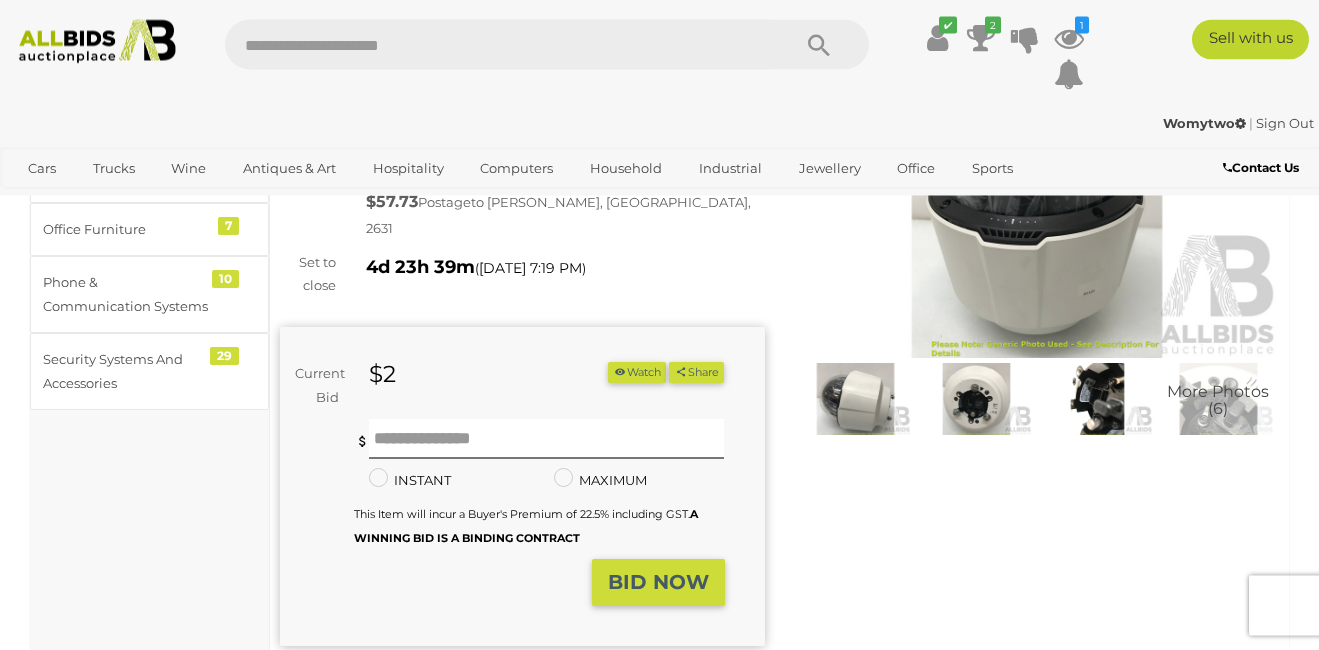 scroll, scrollTop: 204, scrollLeft: 0, axis: vertical 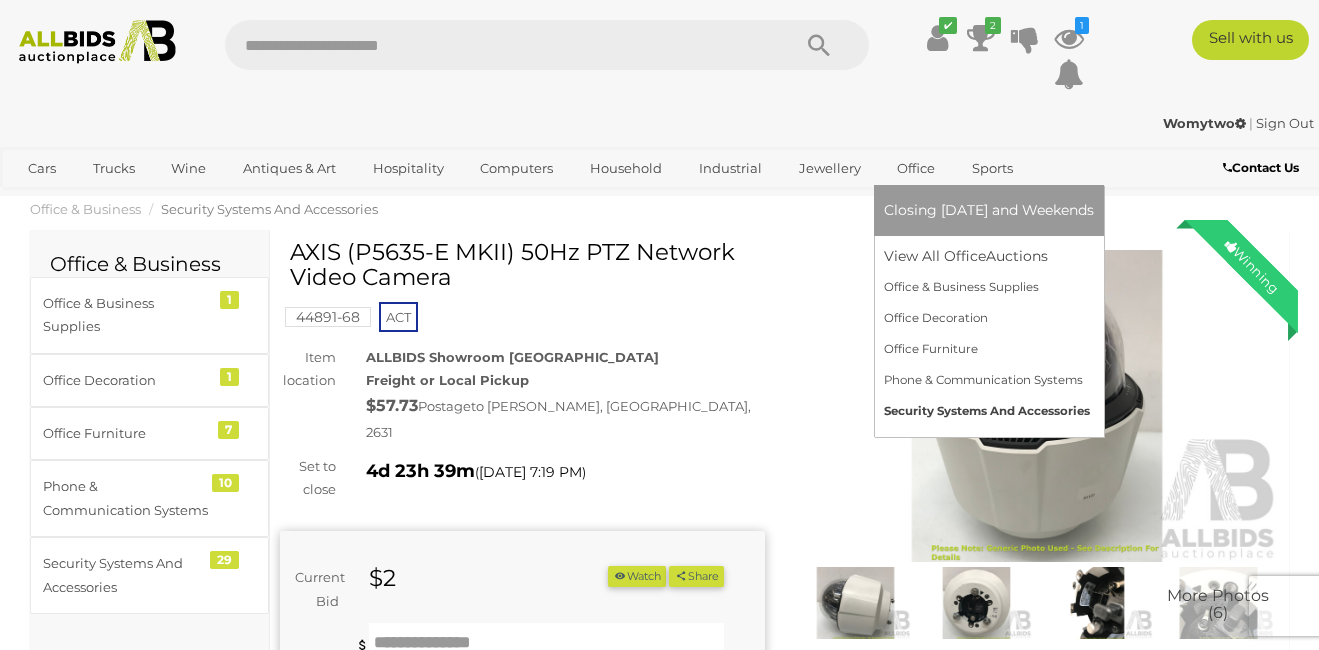 click on "Security Systems And Accessories" at bounding box center [989, 411] 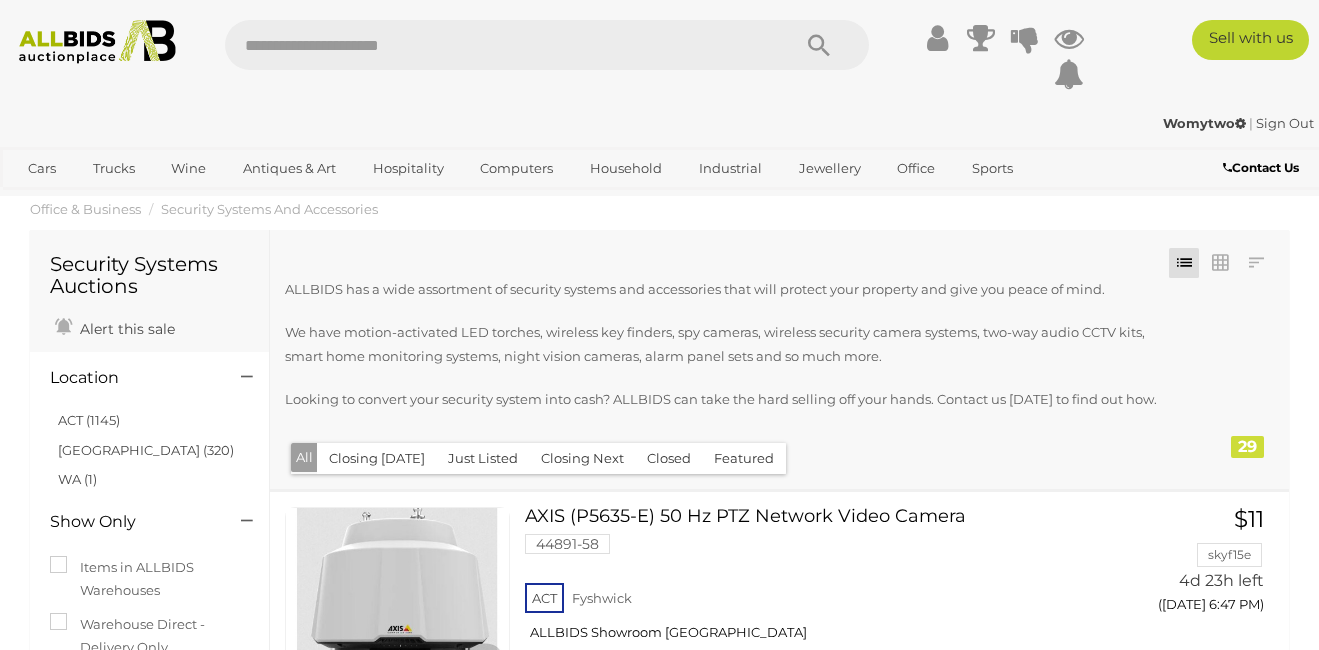 scroll, scrollTop: 1557, scrollLeft: 0, axis: vertical 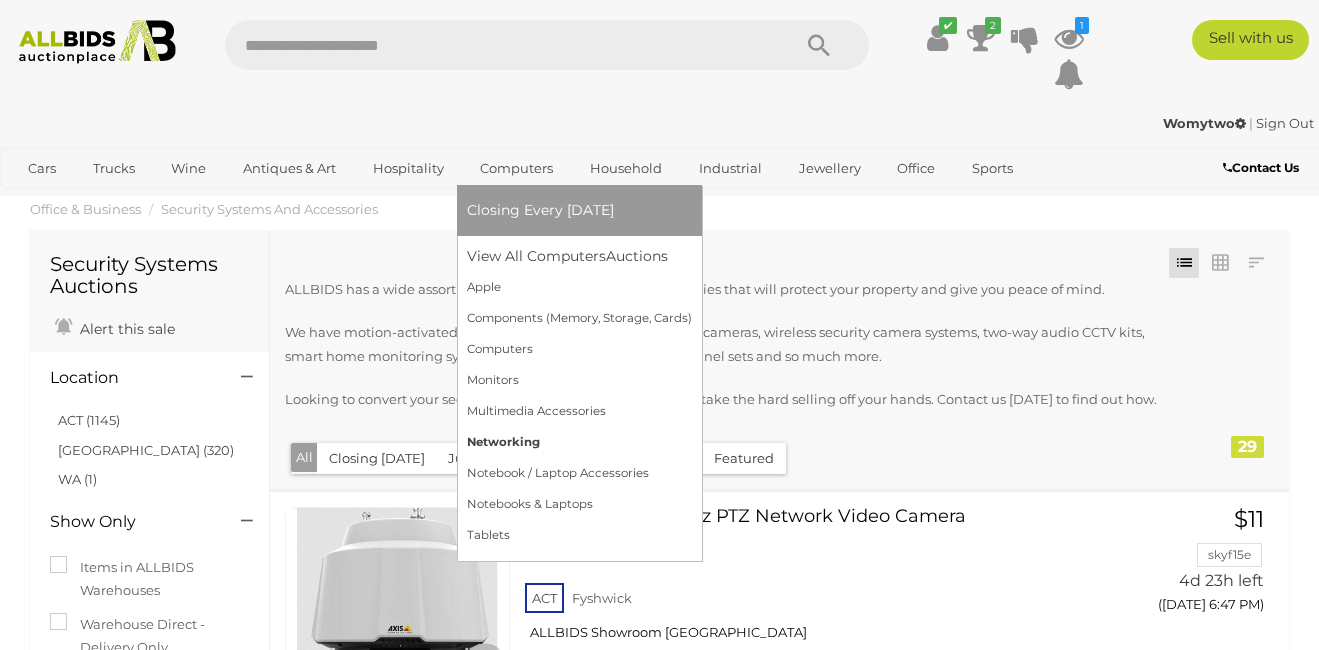 click on "Networking" at bounding box center [579, 442] 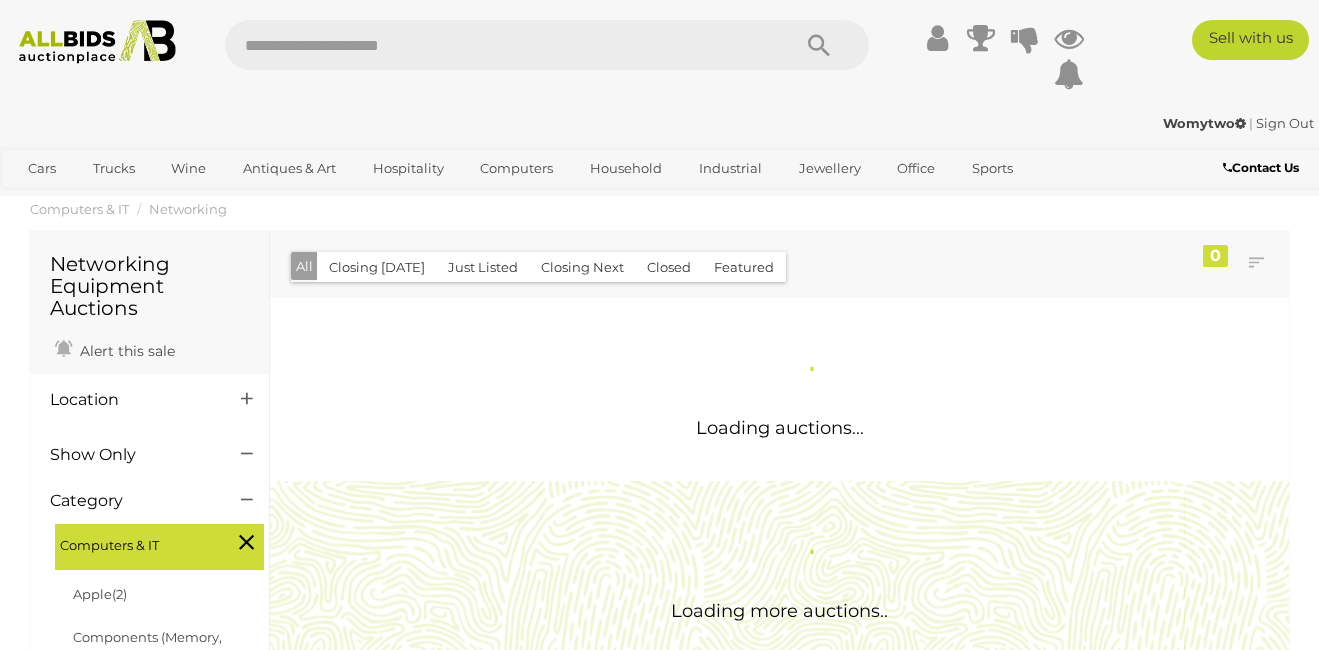 scroll, scrollTop: 0, scrollLeft: 0, axis: both 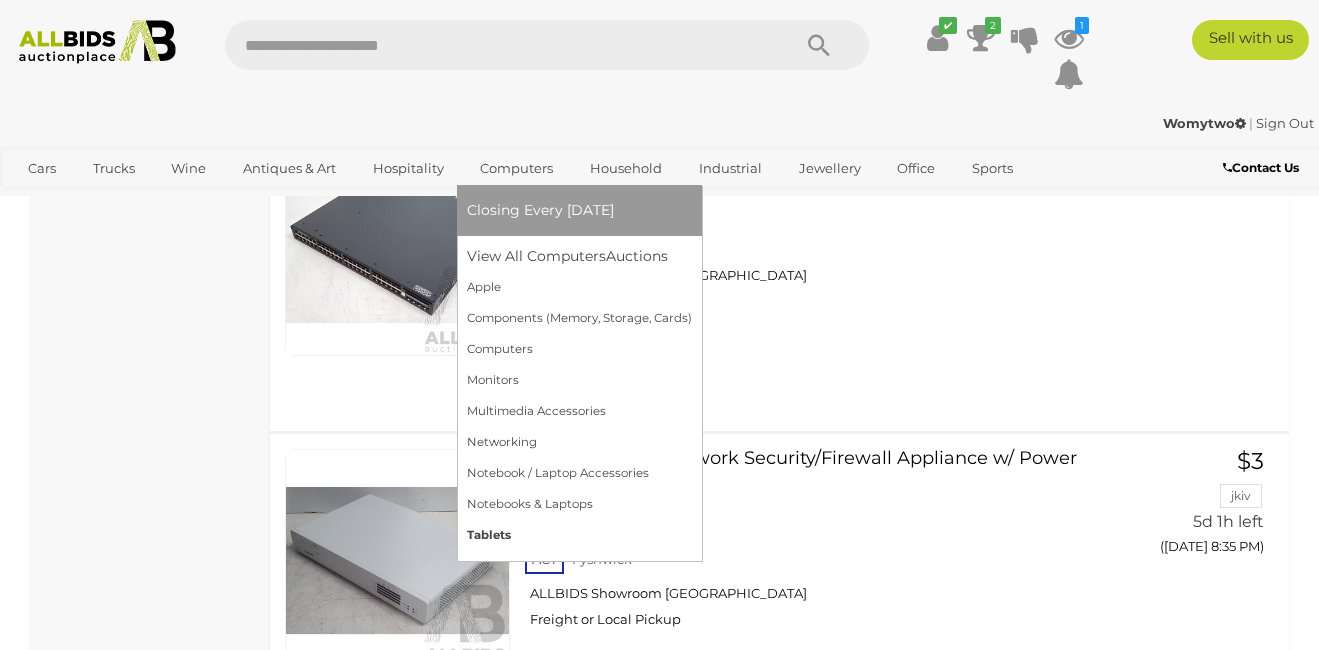 click on "Tablets" at bounding box center [579, 535] 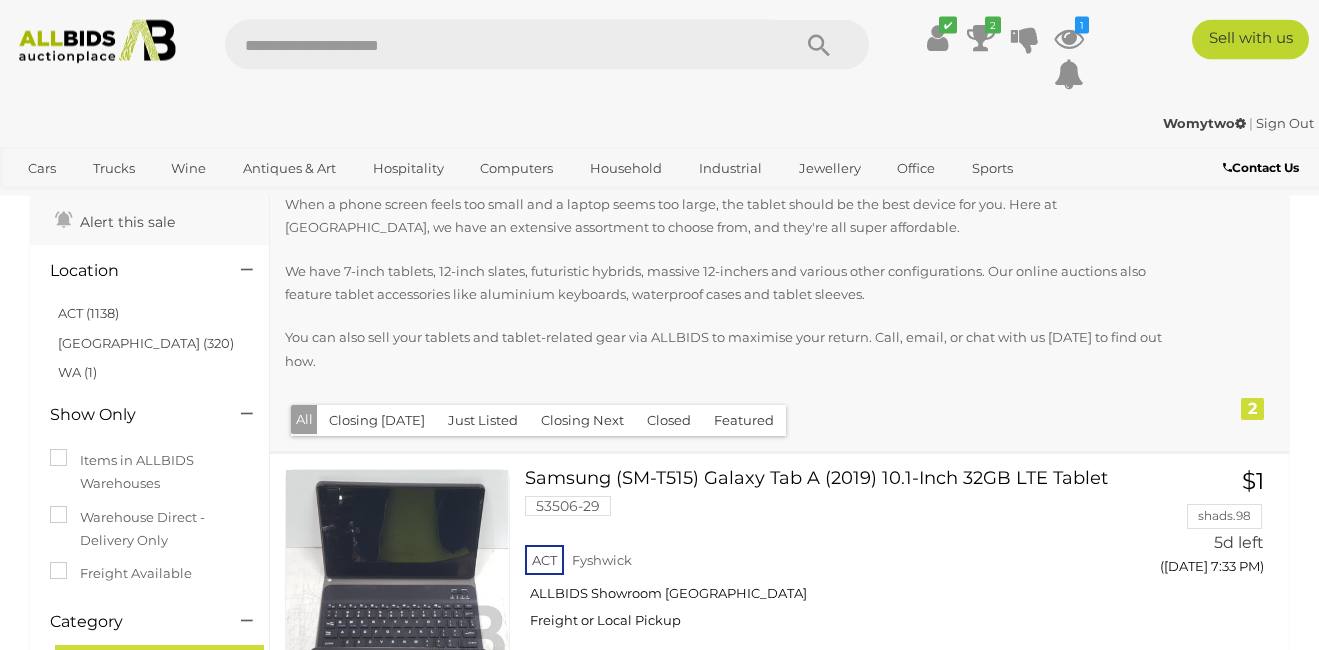 scroll, scrollTop: 0, scrollLeft: 0, axis: both 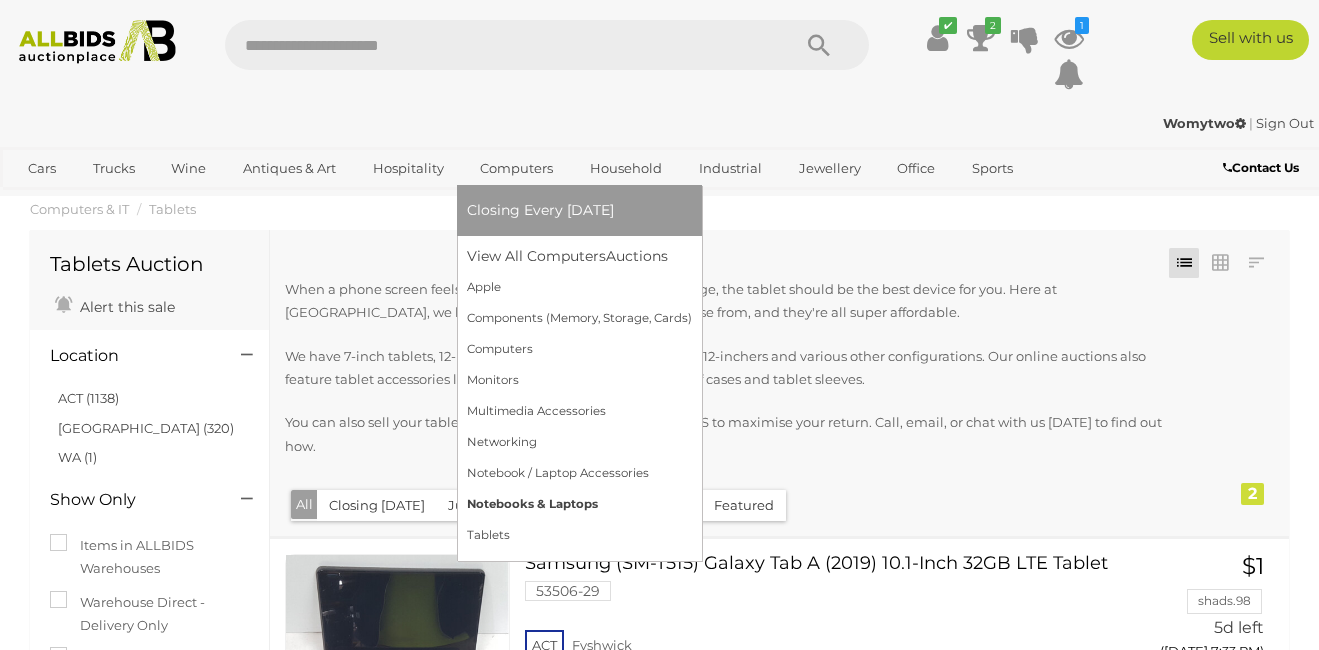 click on "Notebooks & Laptops" at bounding box center (579, 504) 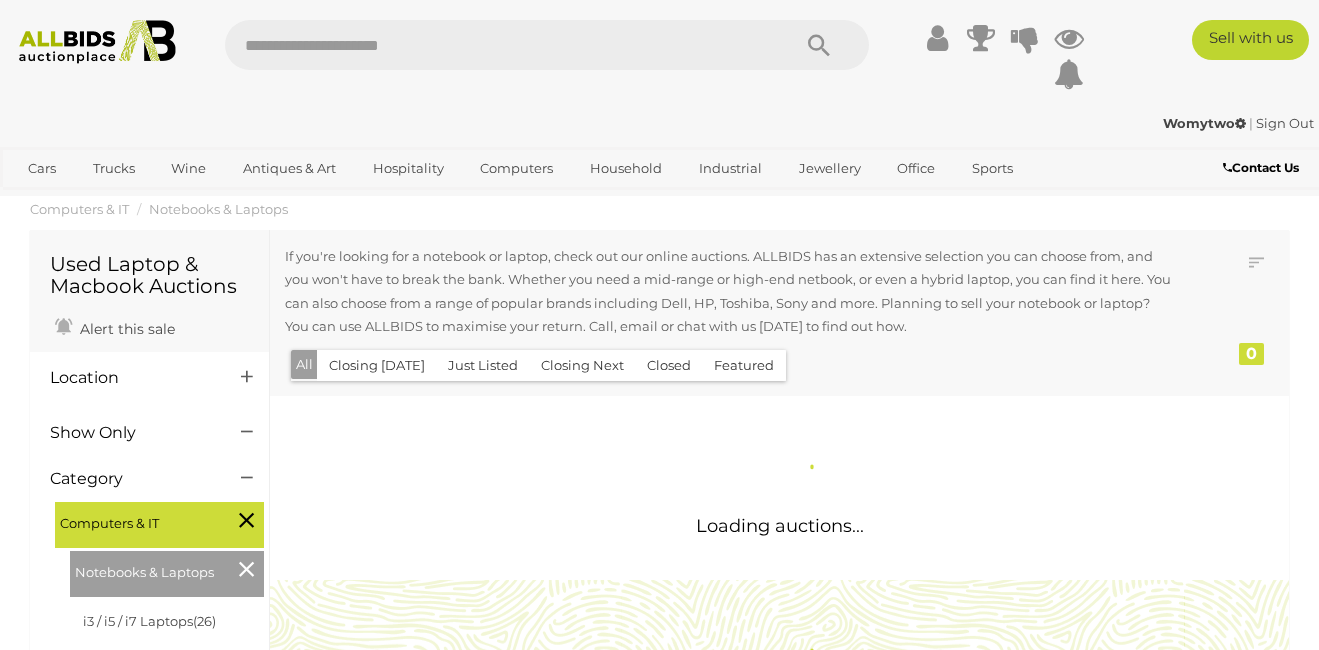 scroll, scrollTop: 0, scrollLeft: 0, axis: both 